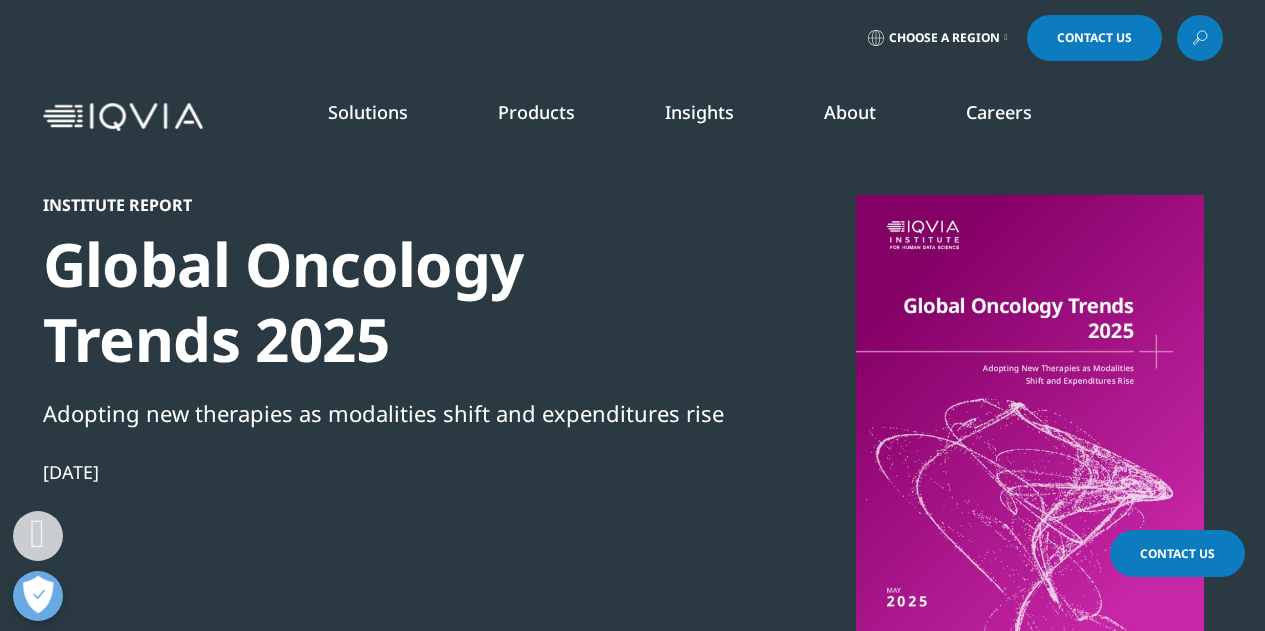 scroll, scrollTop: 640, scrollLeft: 0, axis: vertical 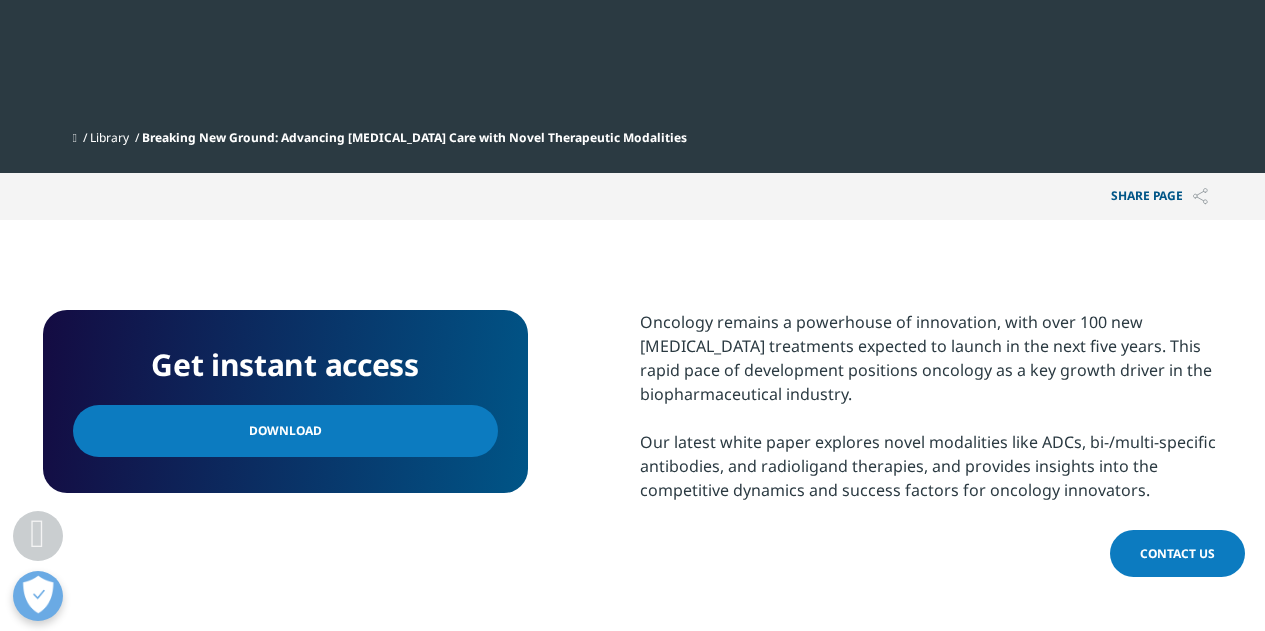 click on "Download" at bounding box center (285, 431) 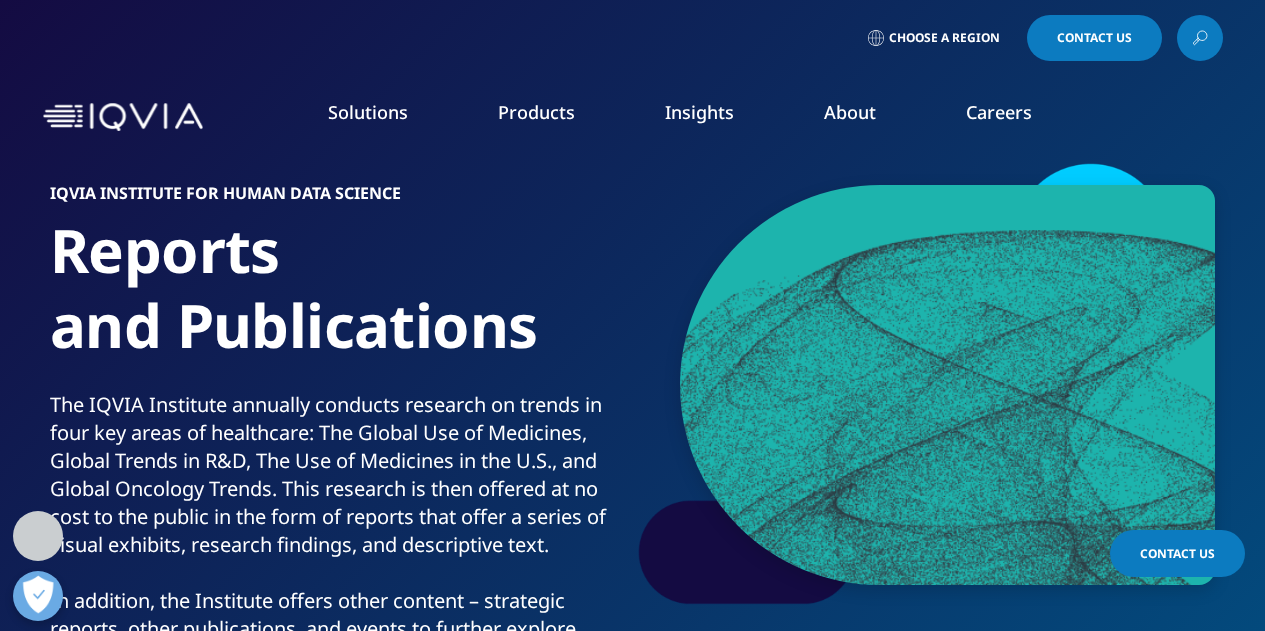 scroll, scrollTop: 922, scrollLeft: 0, axis: vertical 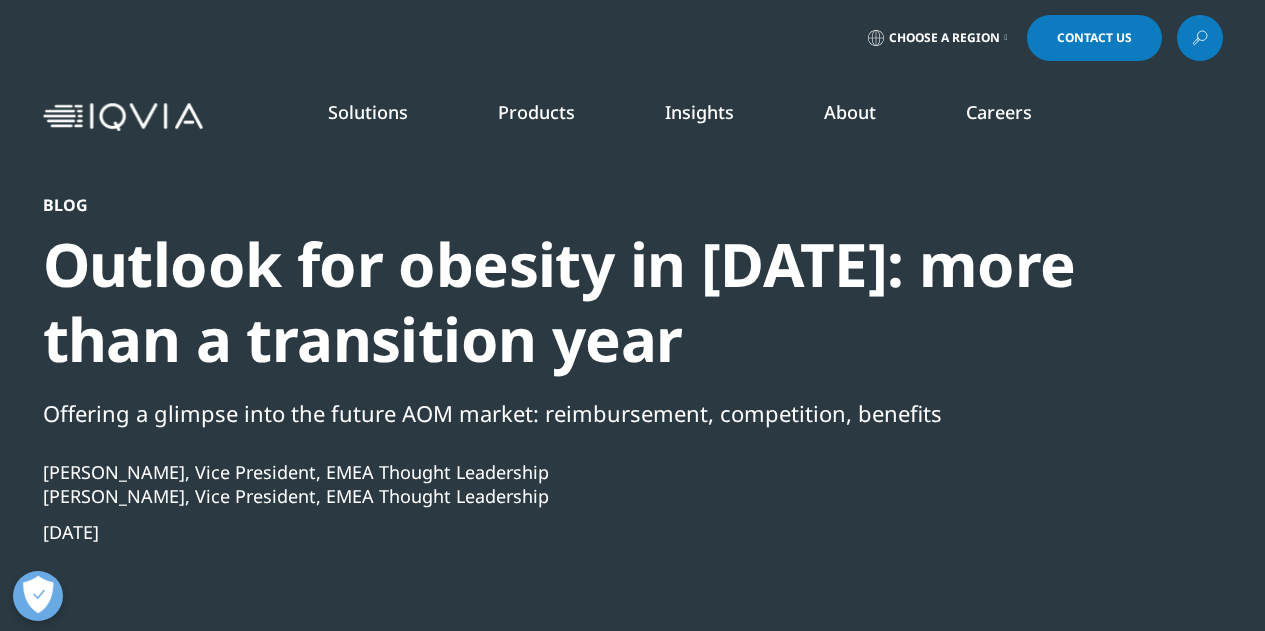 click on "Insights" at bounding box center [699, 112] 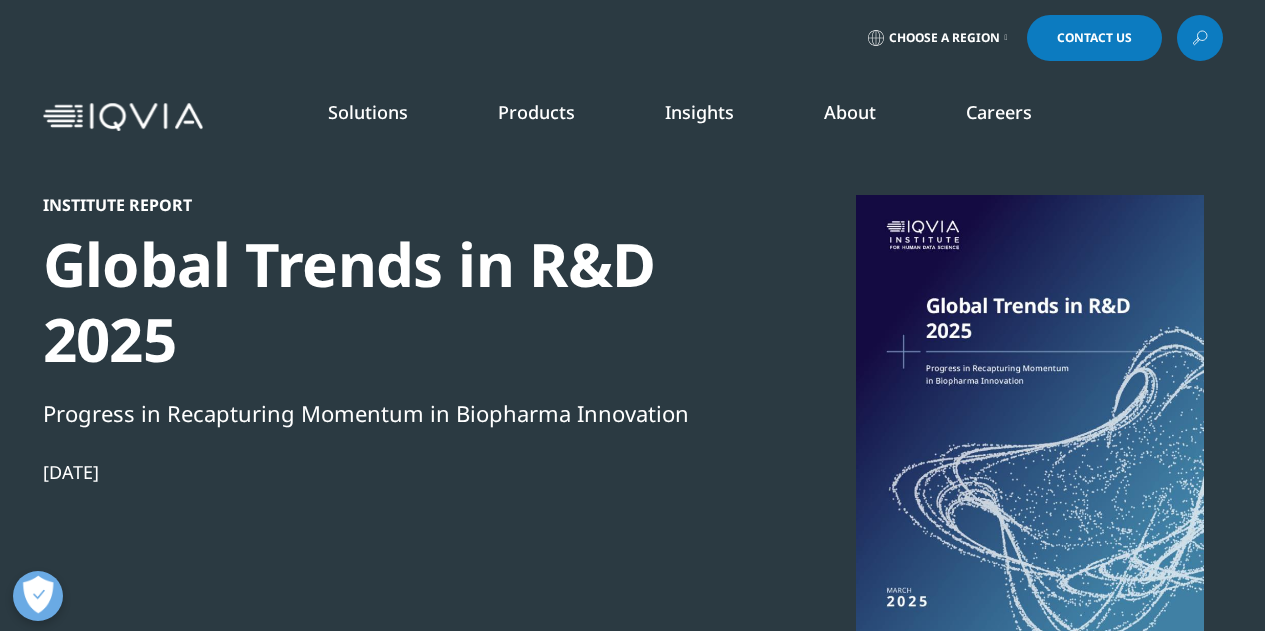 scroll, scrollTop: 0, scrollLeft: 0, axis: both 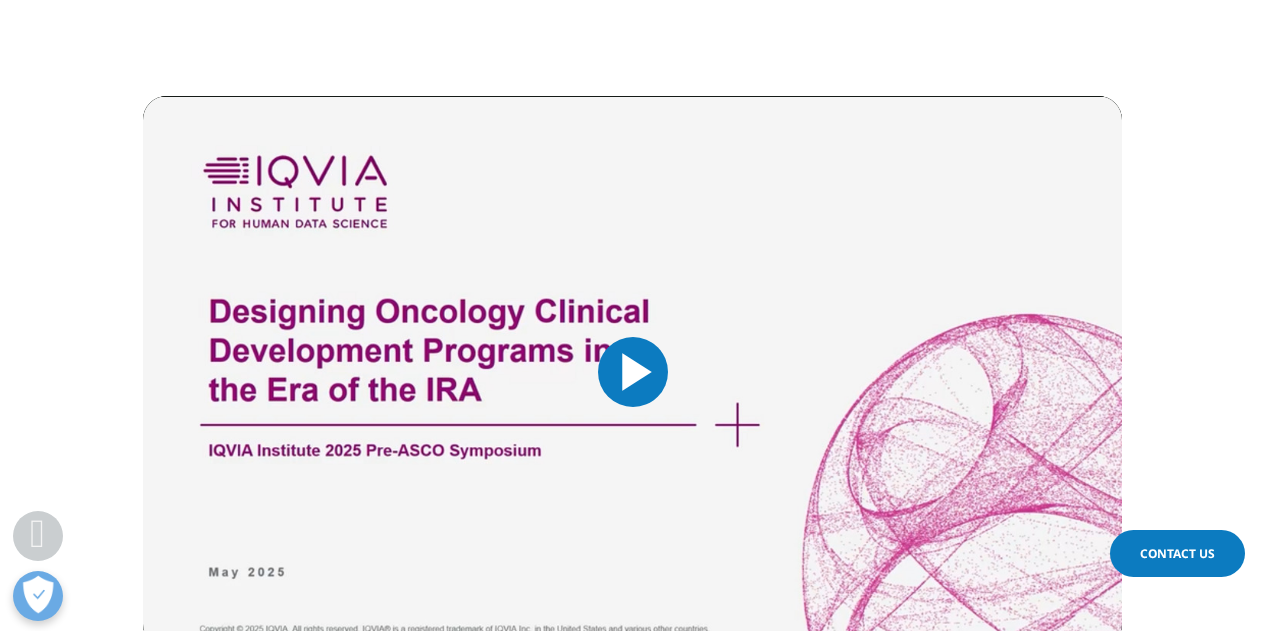 click at bounding box center [633, 372] 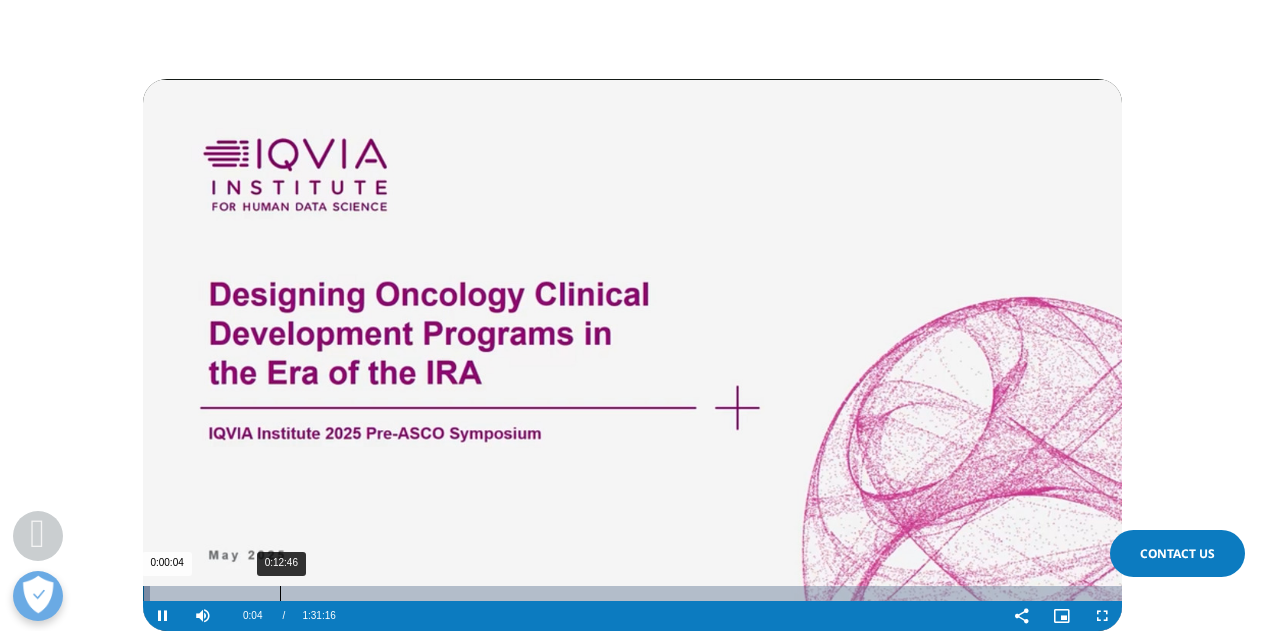 click on "Loaded :  0.72% 0:12:46 0:00:04" at bounding box center [632, 593] 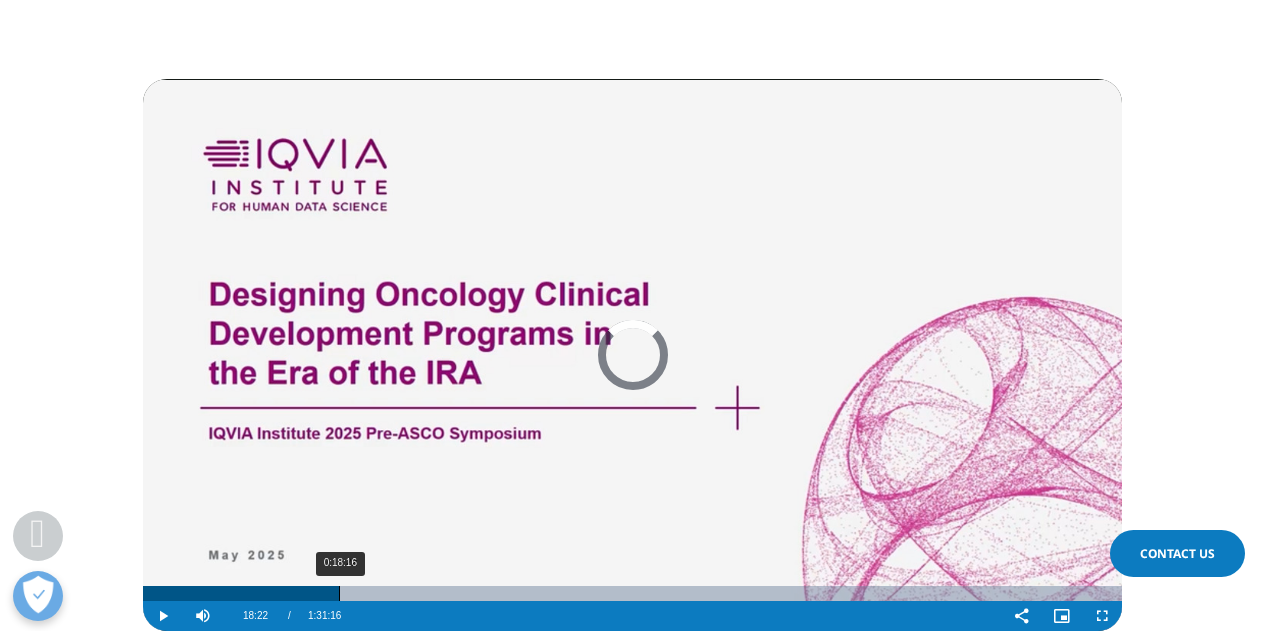 click on "0:18:16" at bounding box center (339, 593) 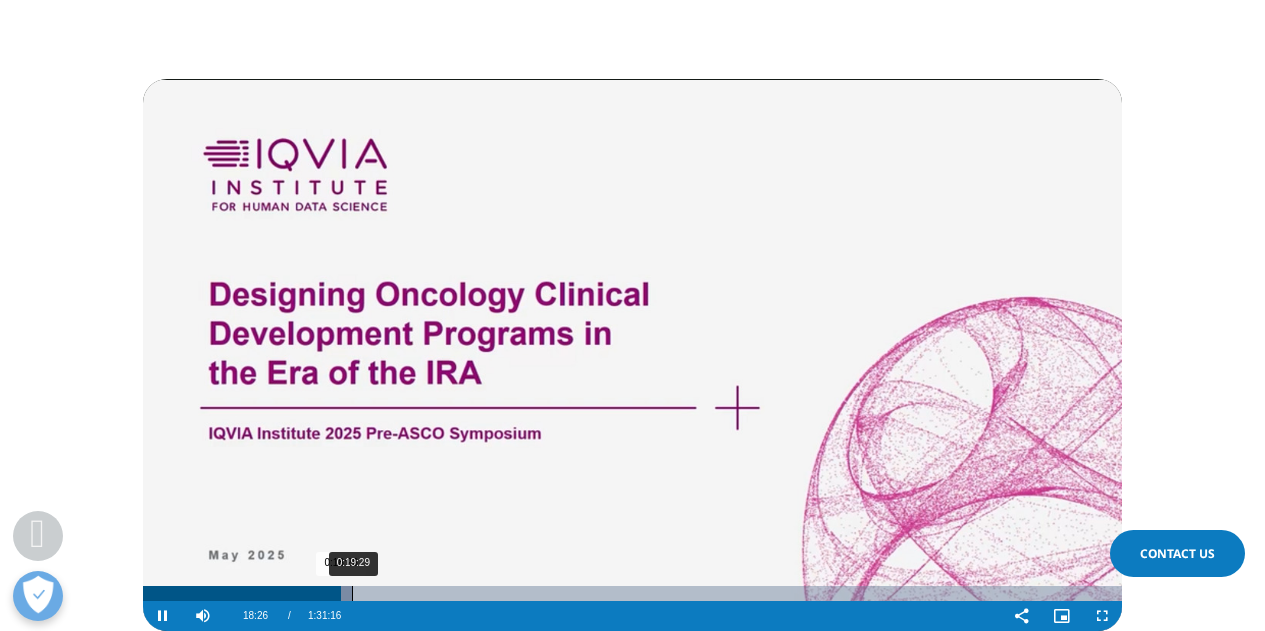 click on "Loaded :  21.36% 0:19:29 0:18:26" at bounding box center (632, 593) 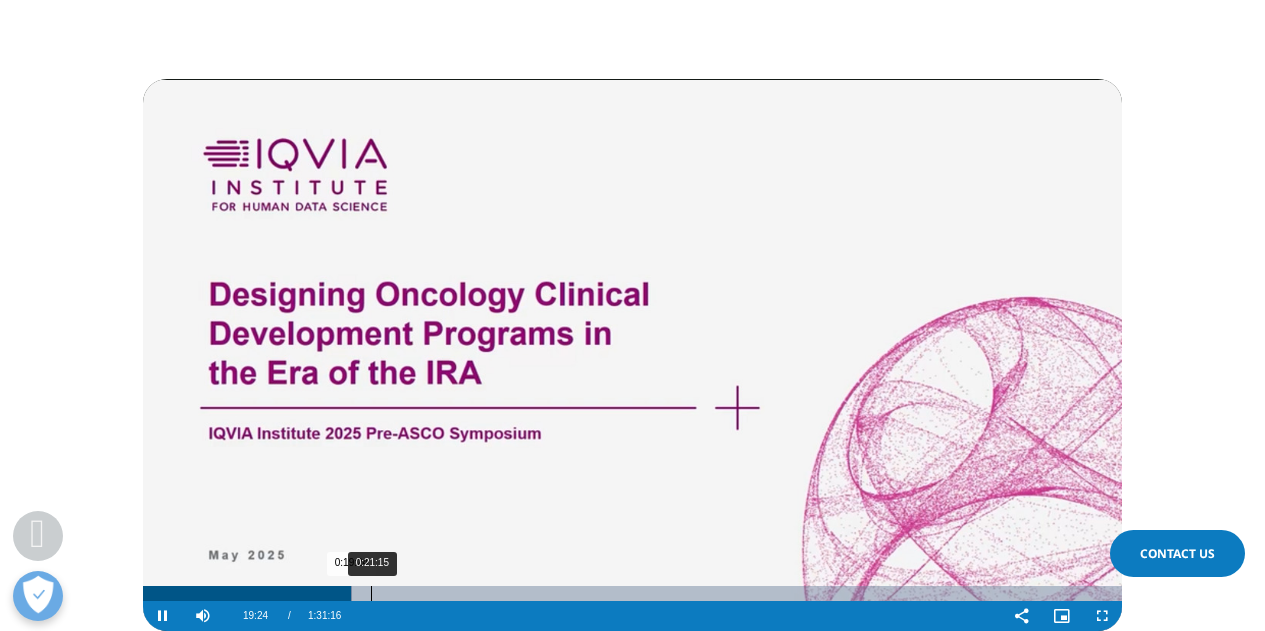click on "0:21:15" at bounding box center (371, 593) 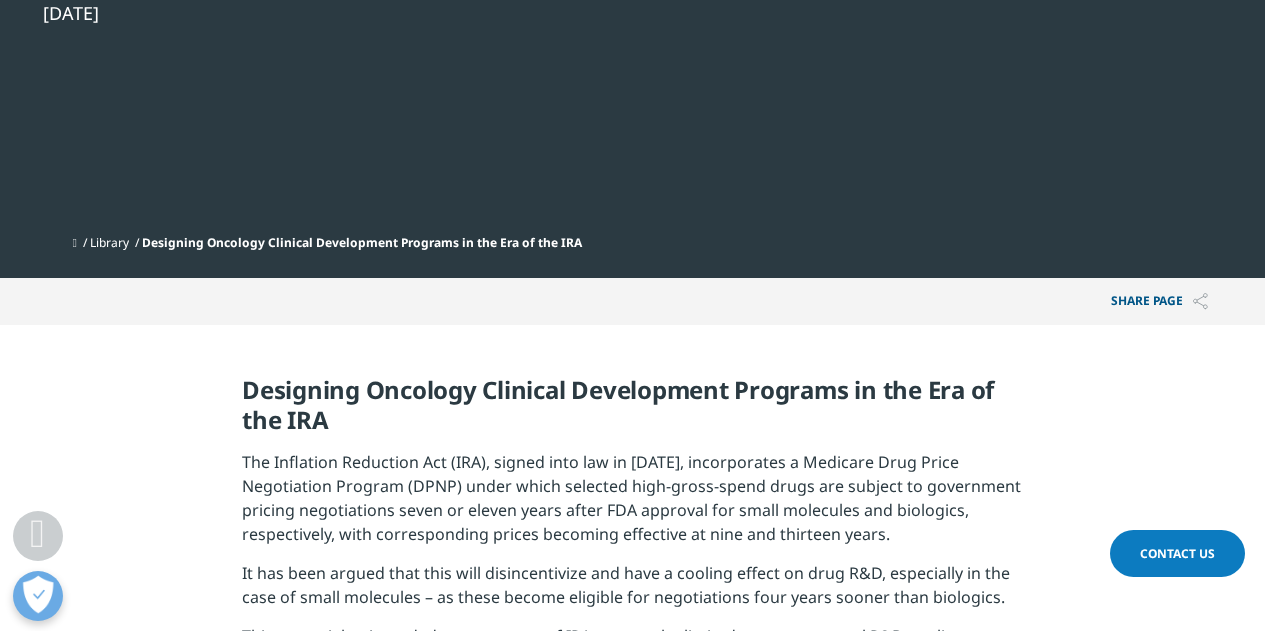 scroll, scrollTop: 469, scrollLeft: 0, axis: vertical 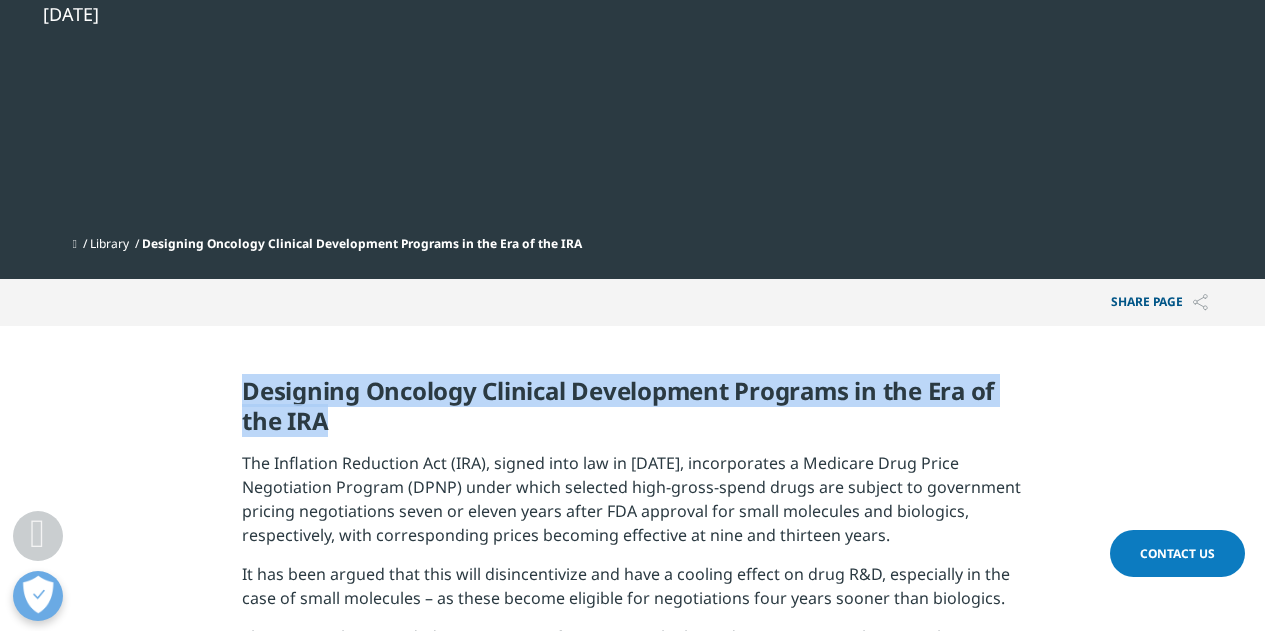 drag, startPoint x: 244, startPoint y: 390, endPoint x: 322, endPoint y: 427, distance: 86.33076 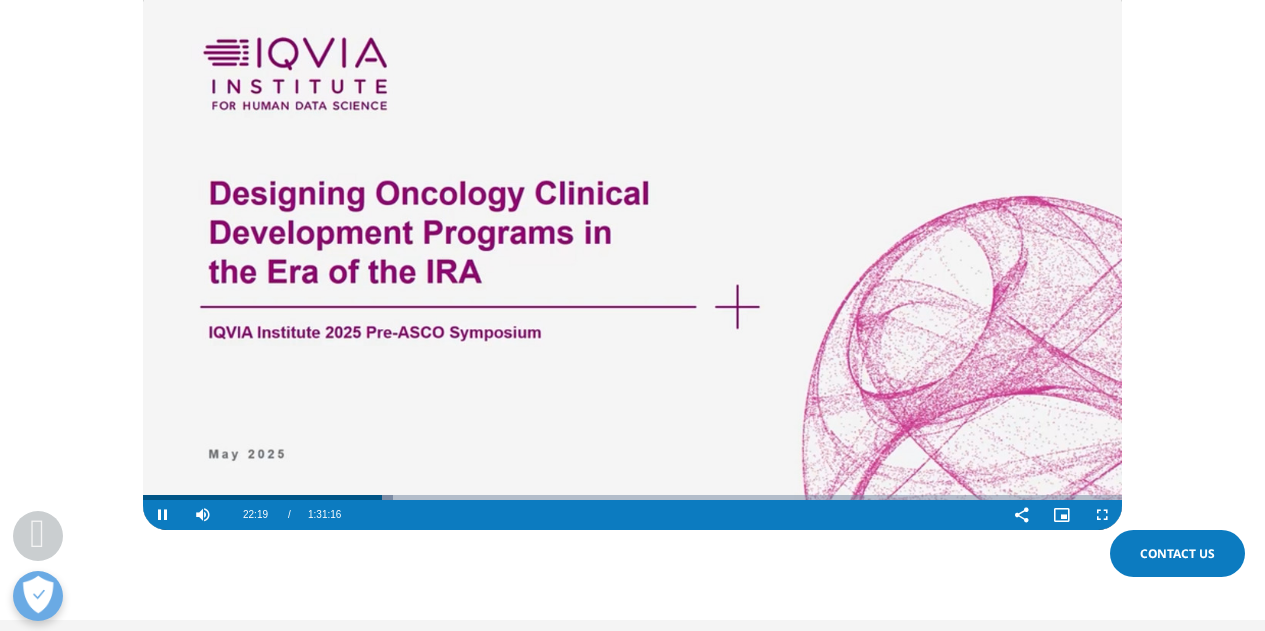 scroll, scrollTop: 1357, scrollLeft: 0, axis: vertical 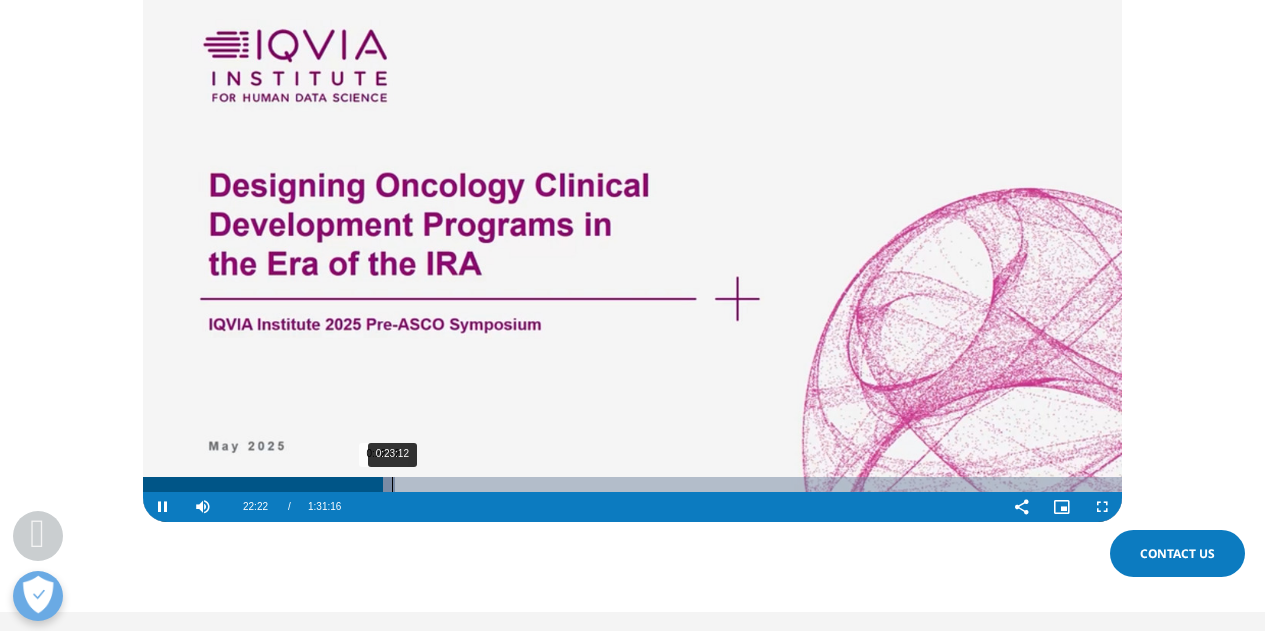 click on "0:23:12" at bounding box center [392, 484] 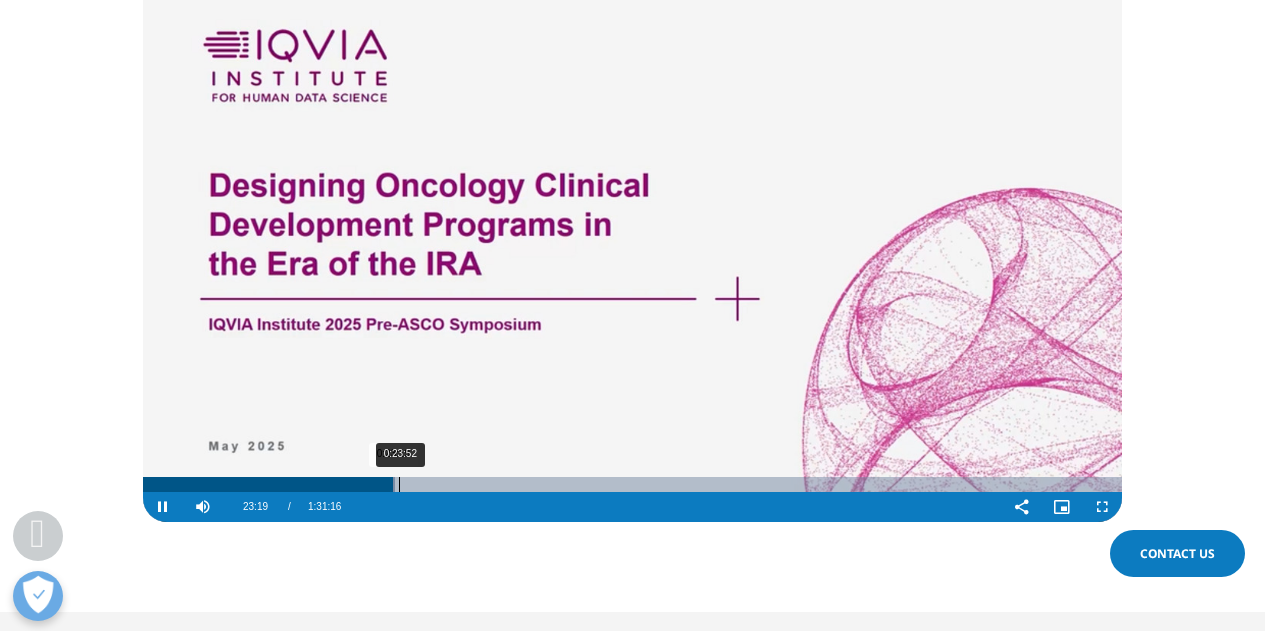 click on "0:23:52" at bounding box center [399, 484] 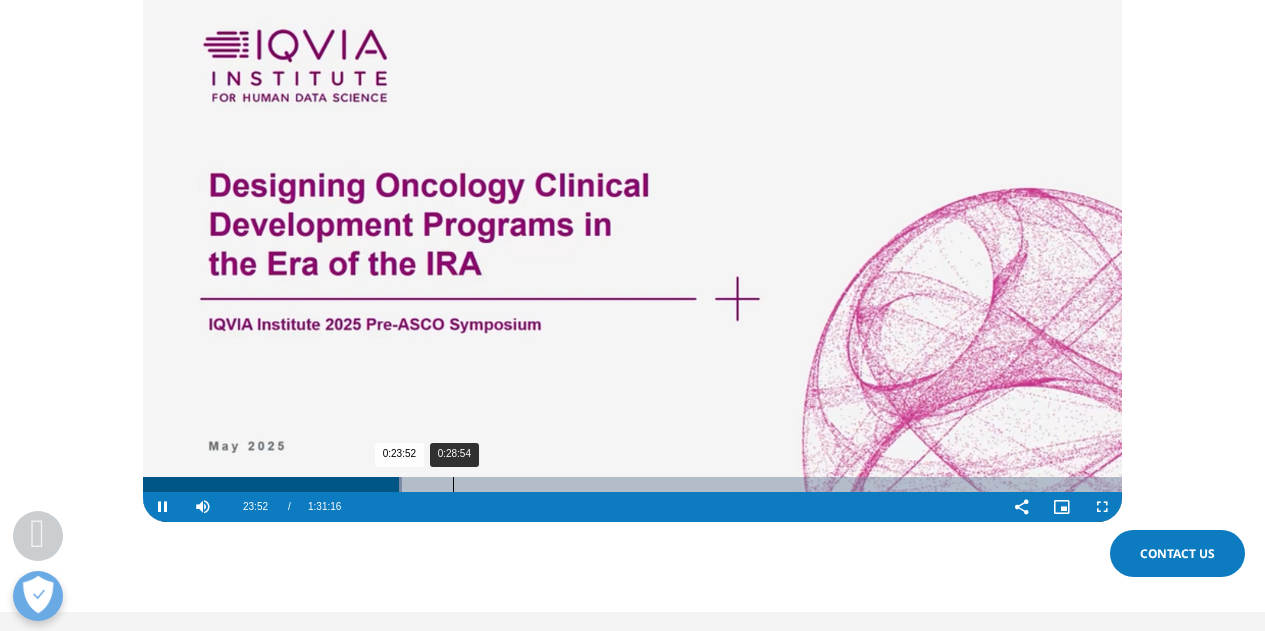 click on "Loaded :  26.47% 0:28:54 0:23:52" at bounding box center [632, 484] 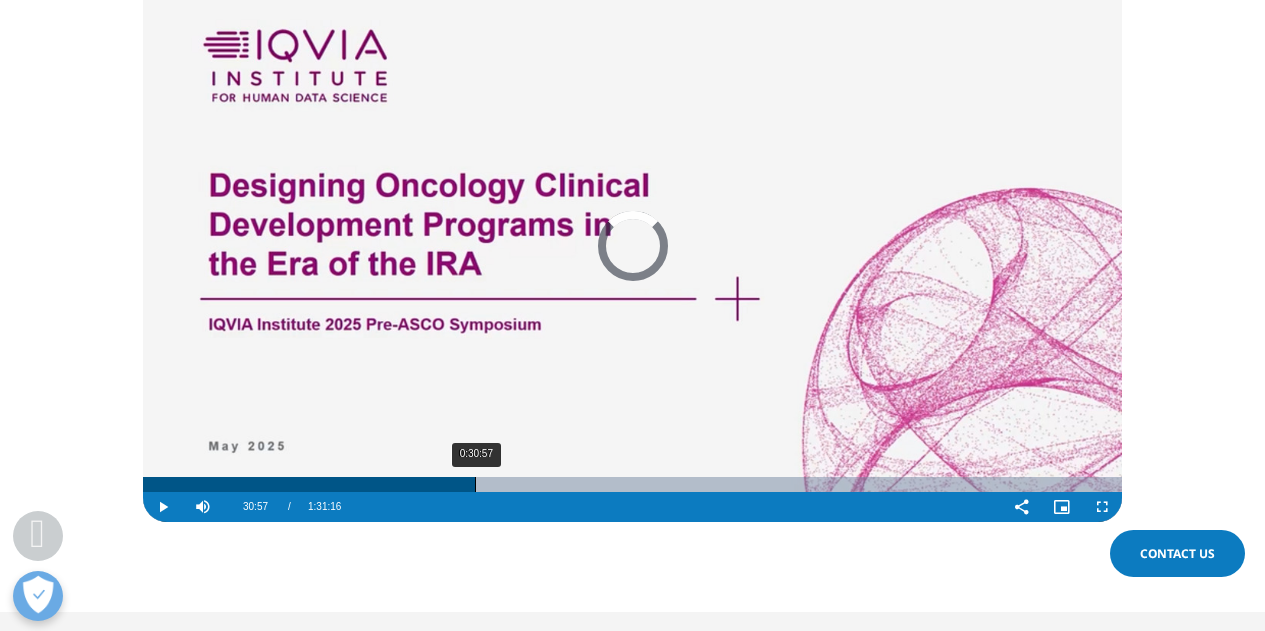 click on "0:30:57" at bounding box center [475, 484] 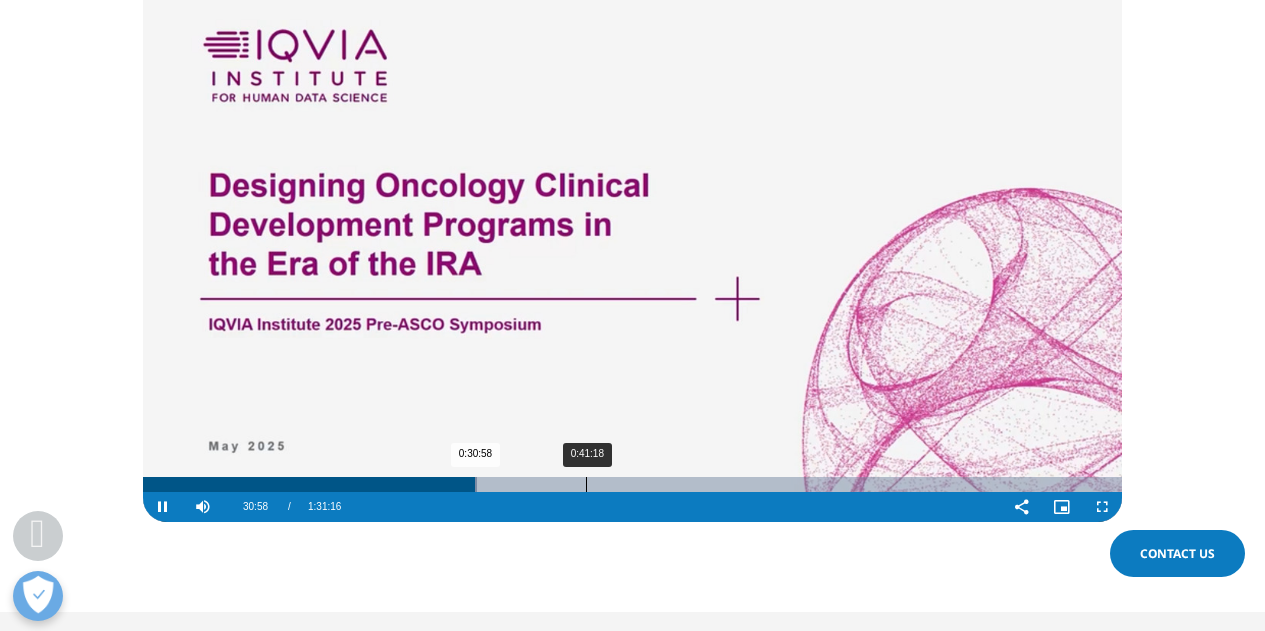 click on "0:41:18" at bounding box center [586, 484] 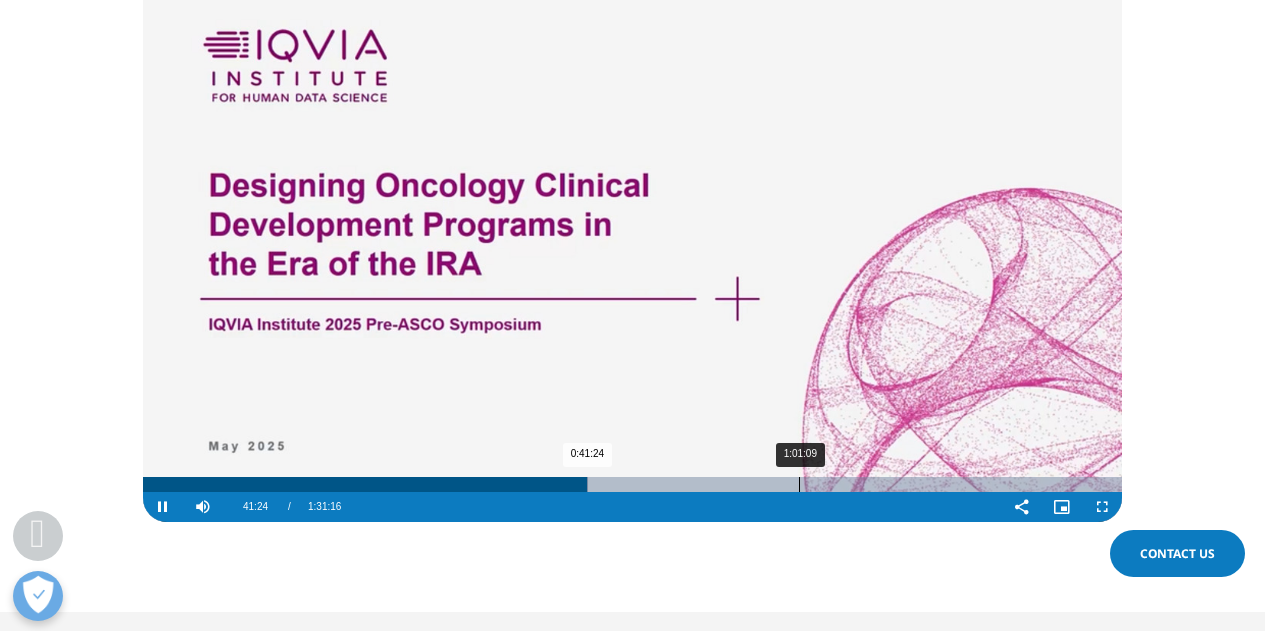 click on "1:01:09" at bounding box center [799, 484] 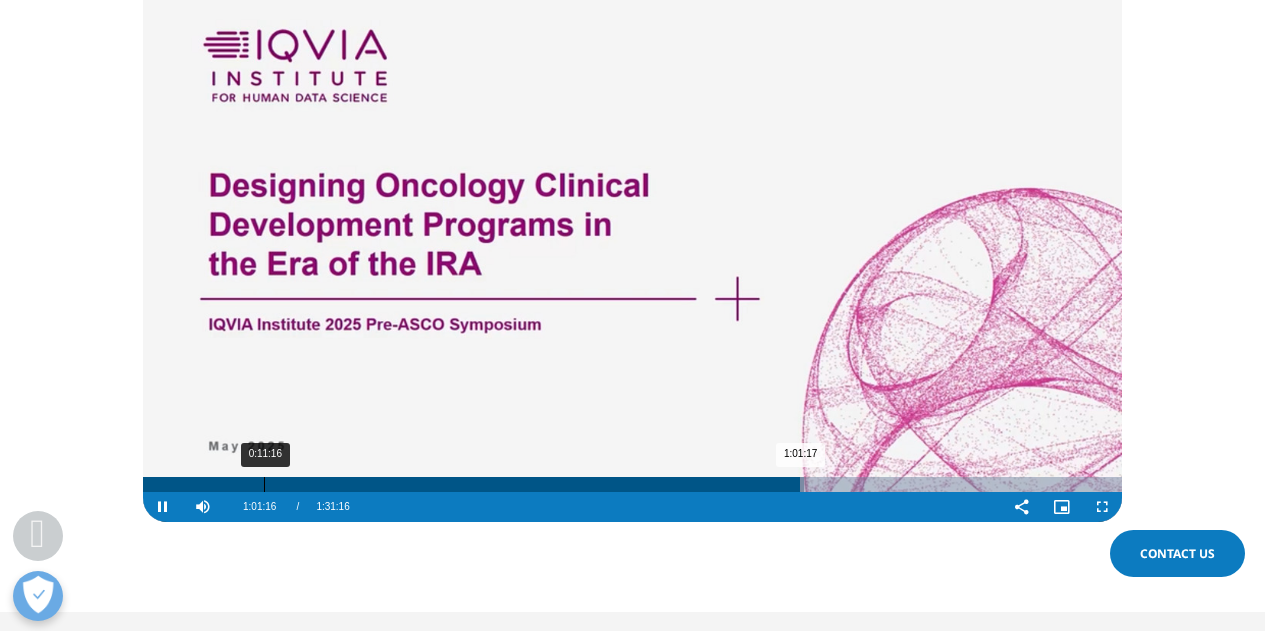 click on "1:01:17" at bounding box center [471, 484] 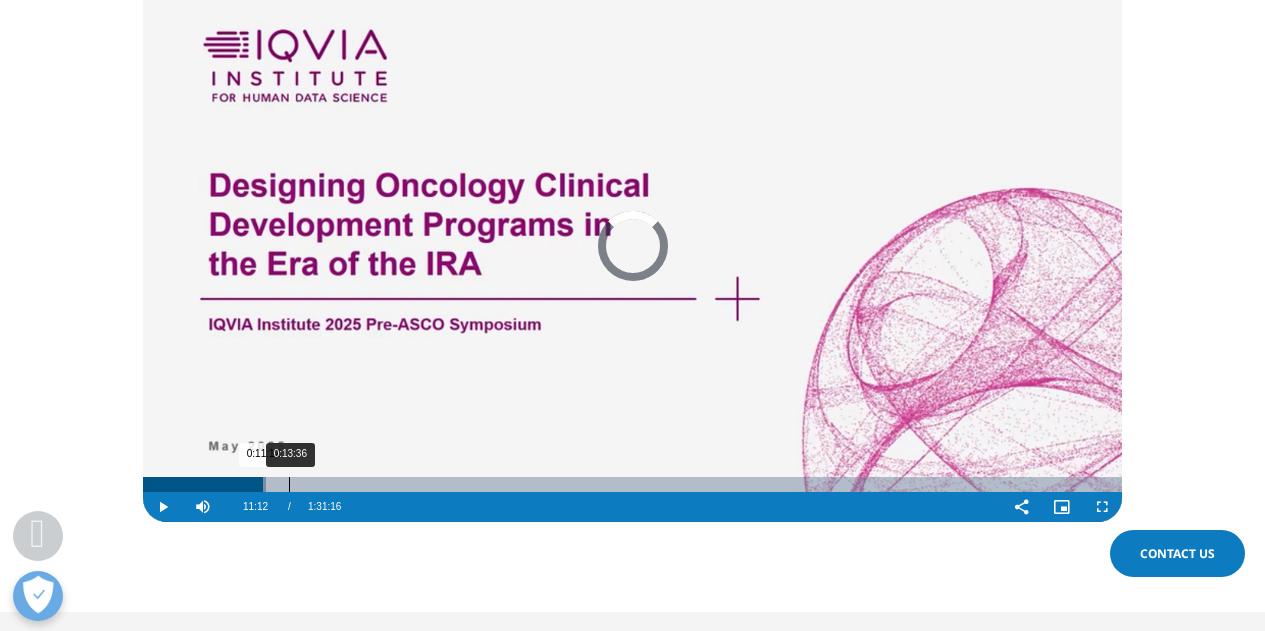 click on "Loaded :  12.60% 0:13:36 0:11:12" at bounding box center [632, 484] 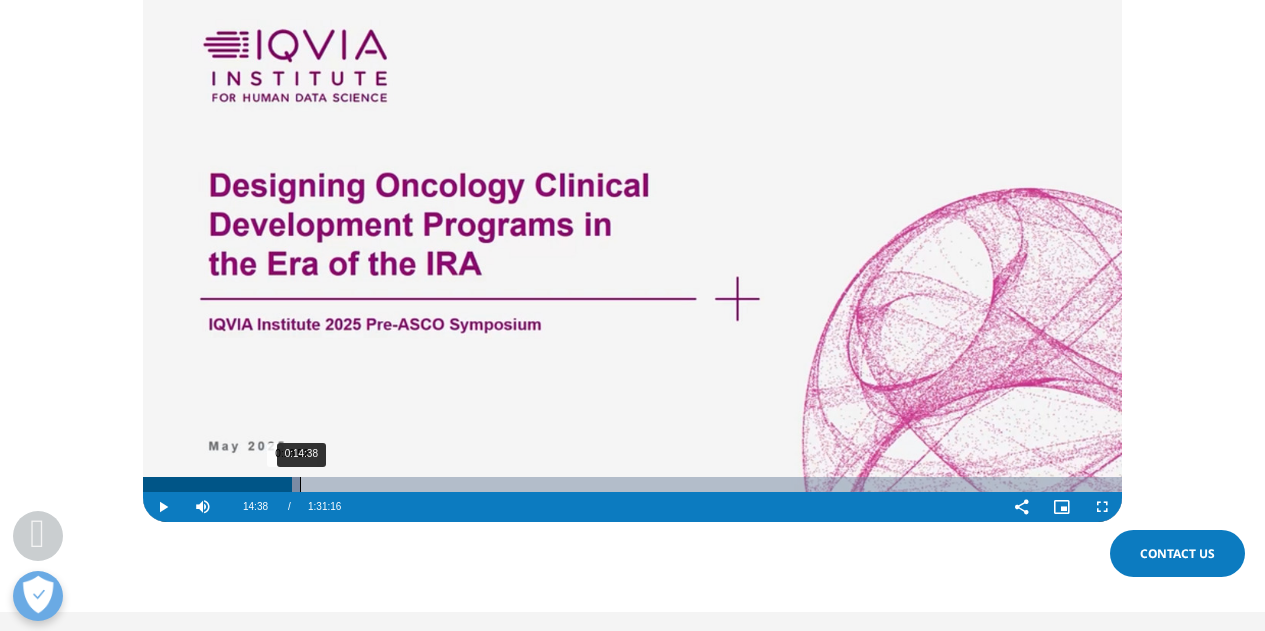 click on "0:14:38" at bounding box center (300, 484) 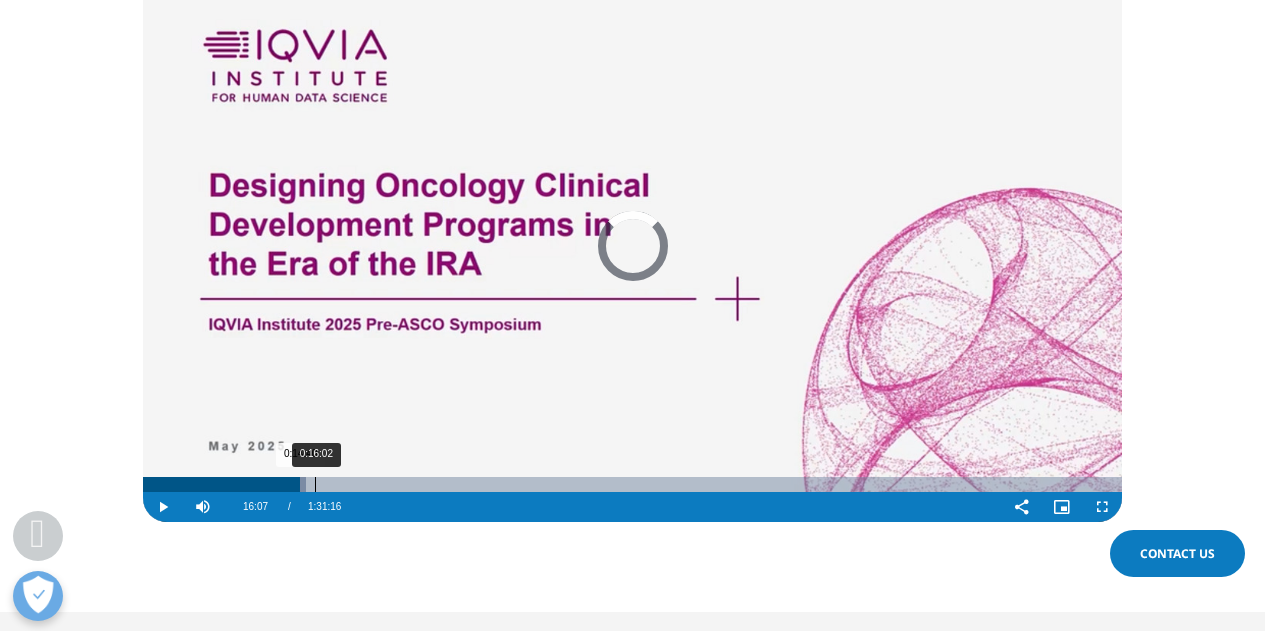 click on "0:16:02" at bounding box center (315, 484) 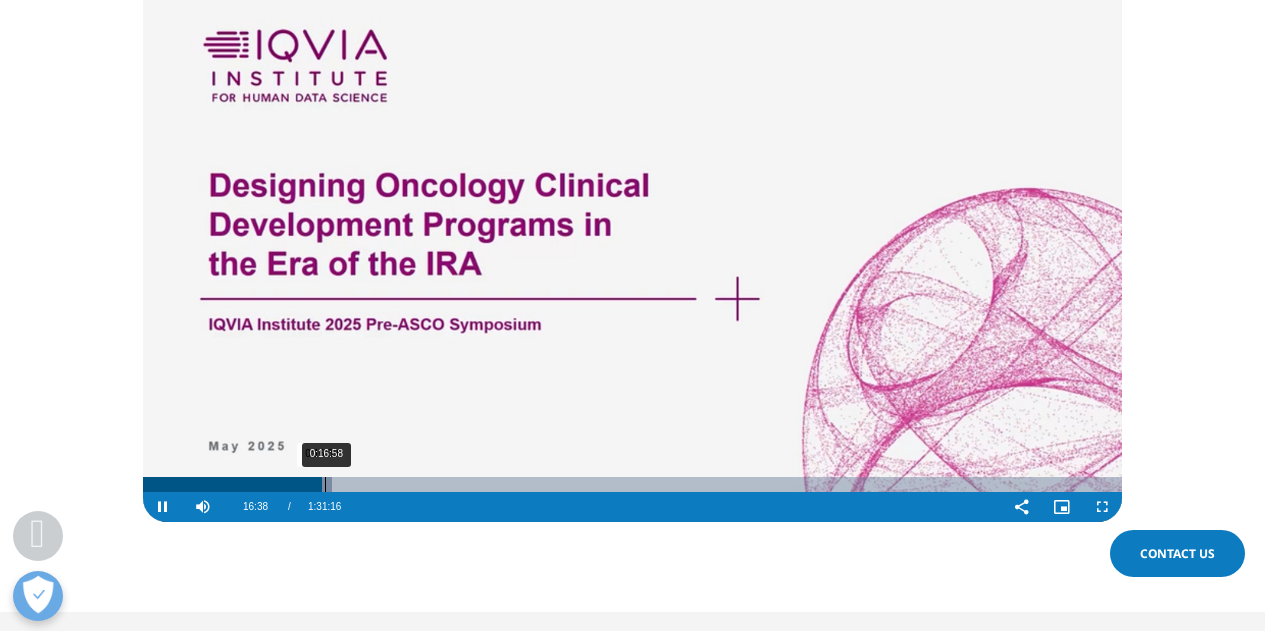 click on "0:16:58" at bounding box center (325, 484) 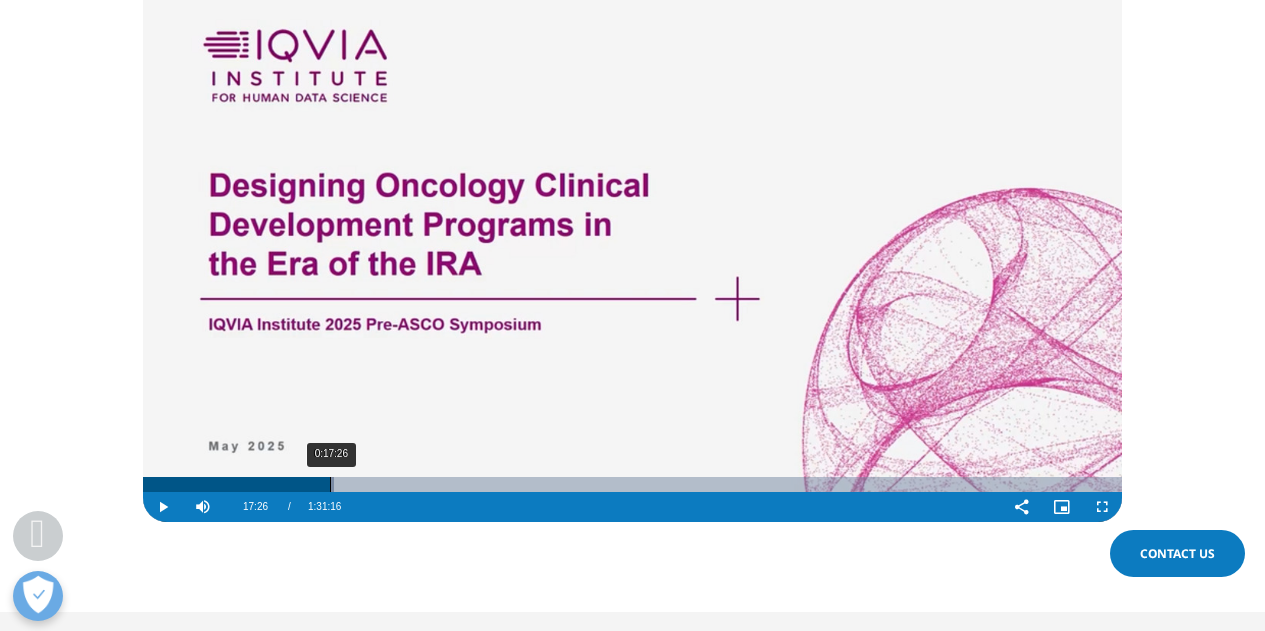 click on "0:17:26" at bounding box center [330, 484] 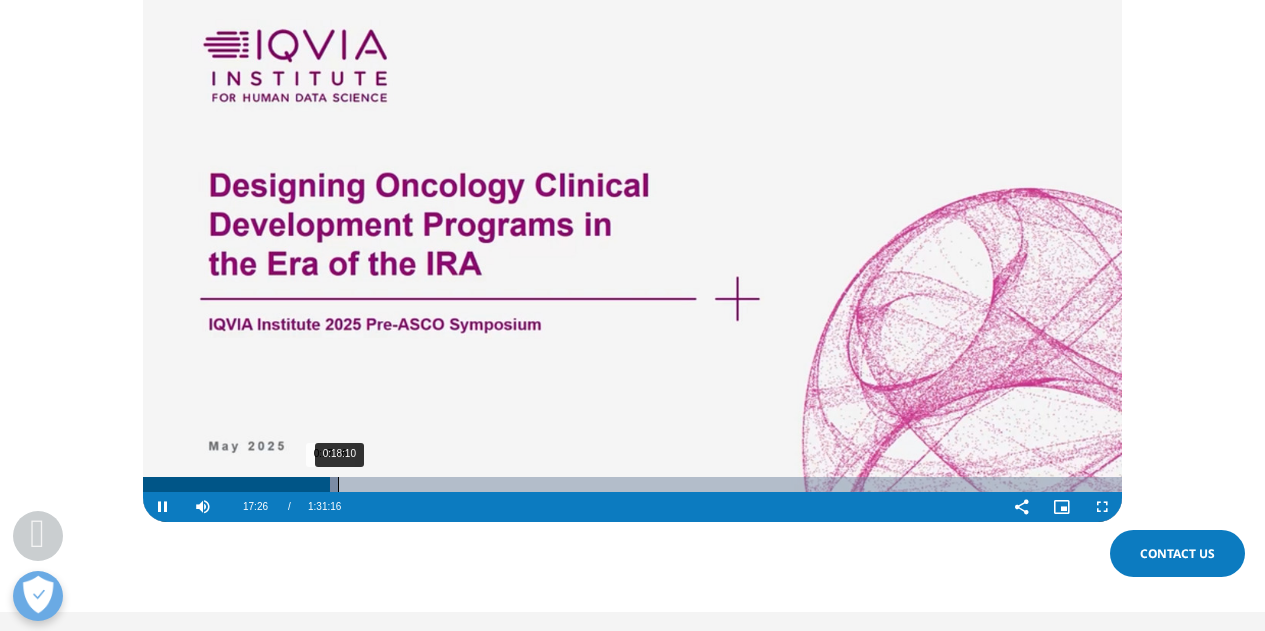 click on "0:18:10" at bounding box center (338, 484) 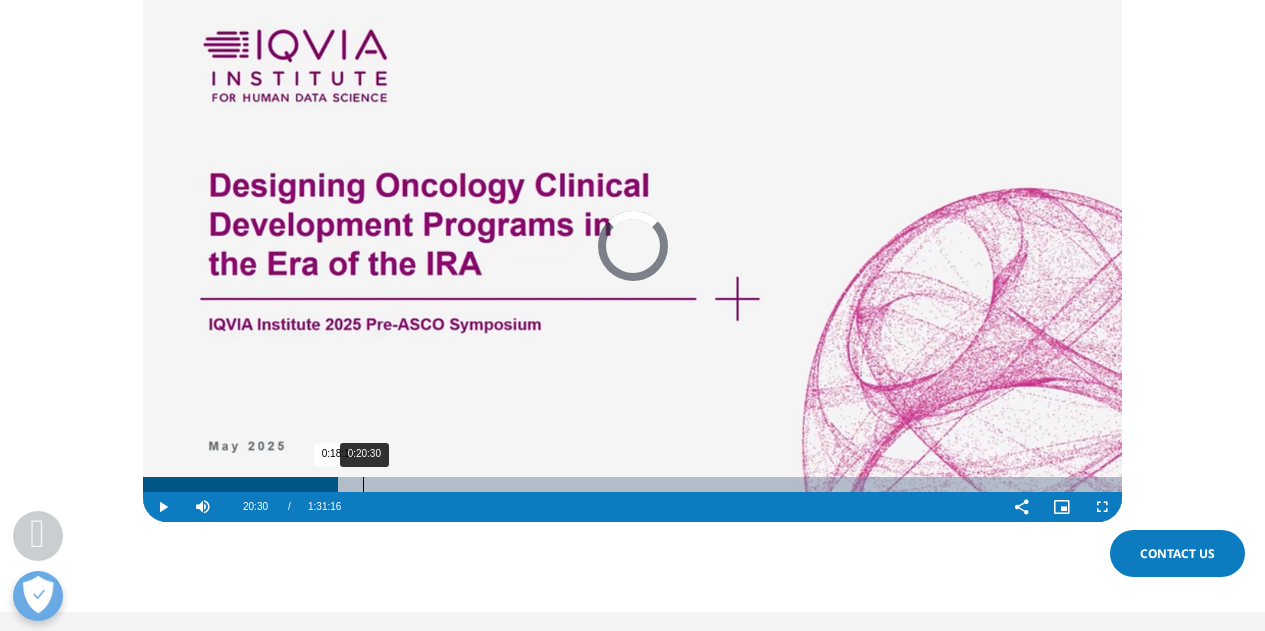 click on "0:20:30" at bounding box center (363, 484) 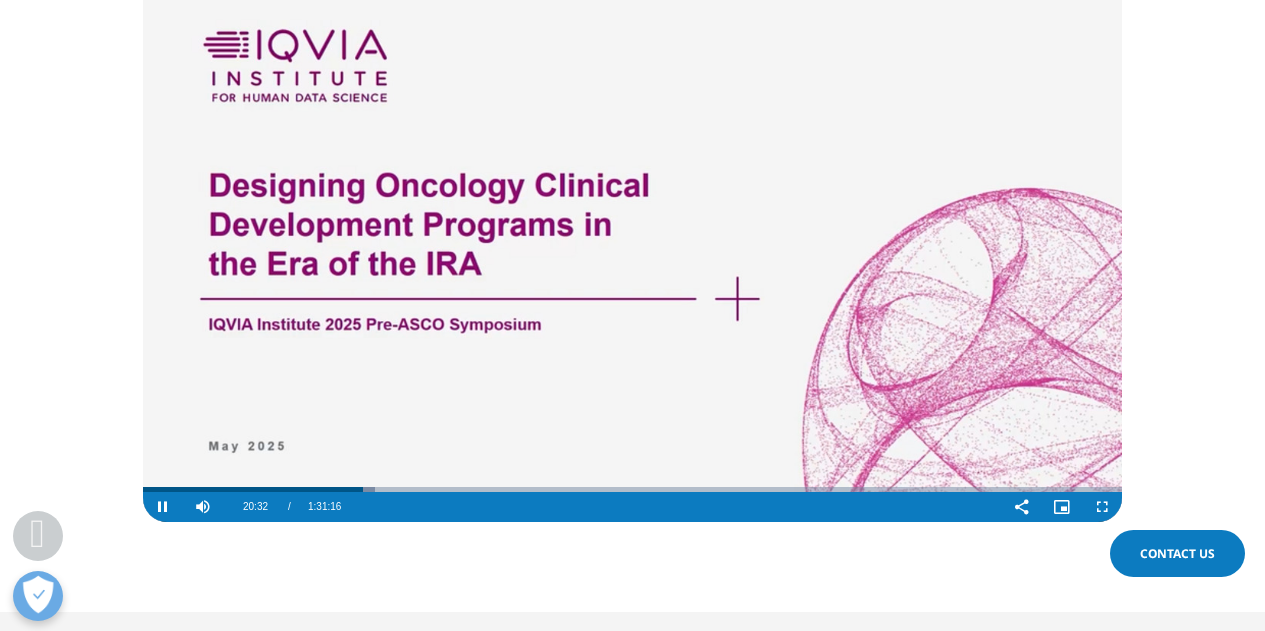 click at bounding box center [676, 507] 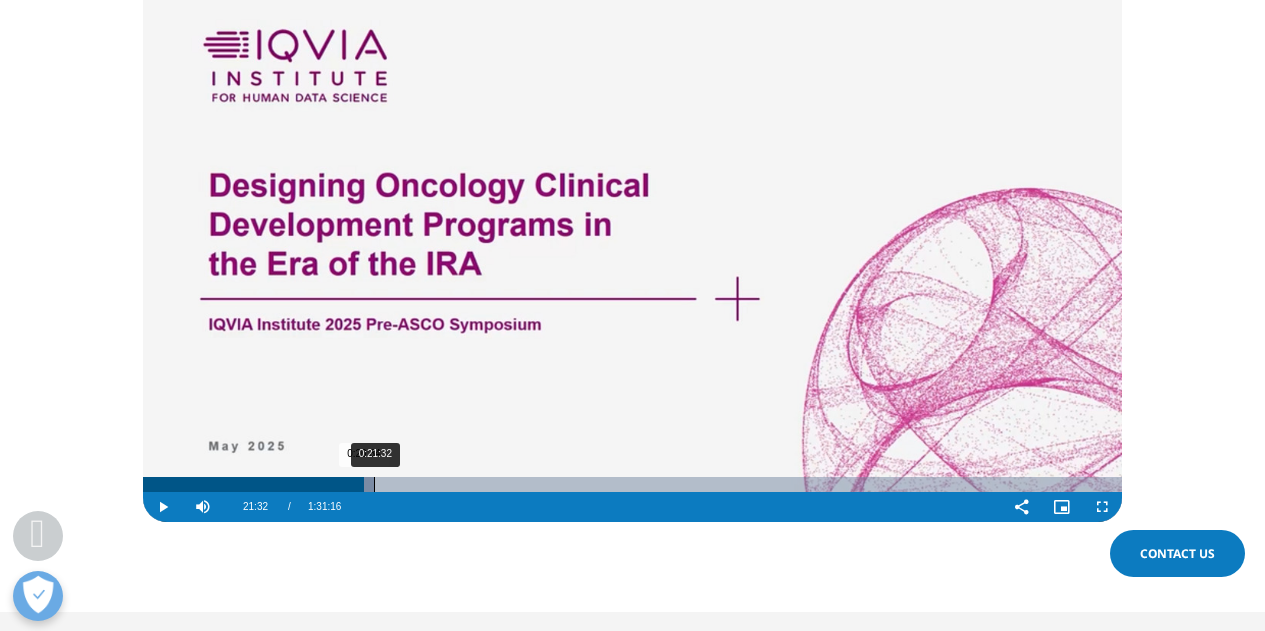 click on "0:21:32" at bounding box center (374, 484) 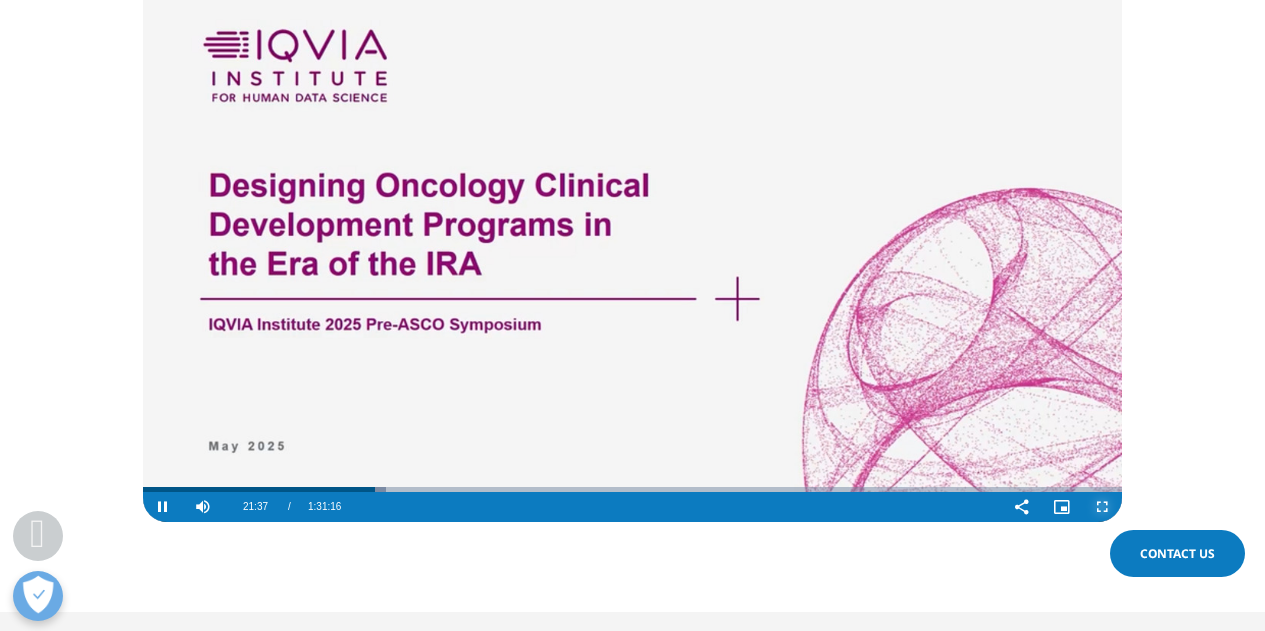 click at bounding box center (1102, 507) 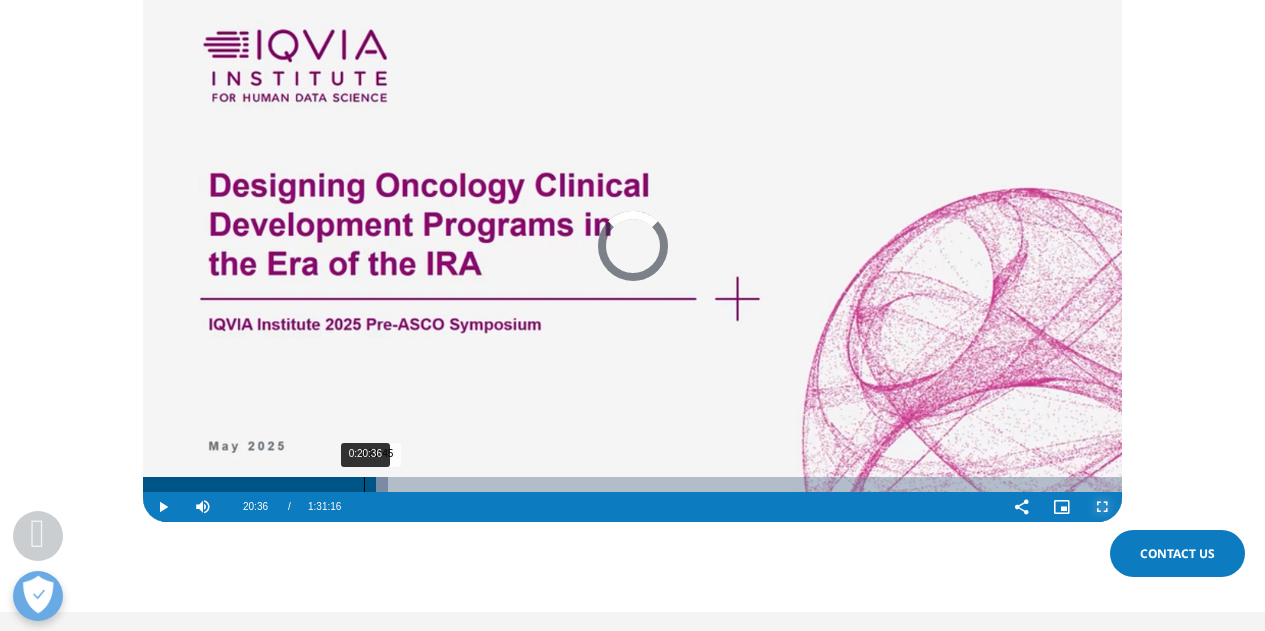 click on "0:21:45" at bounding box center (259, 484) 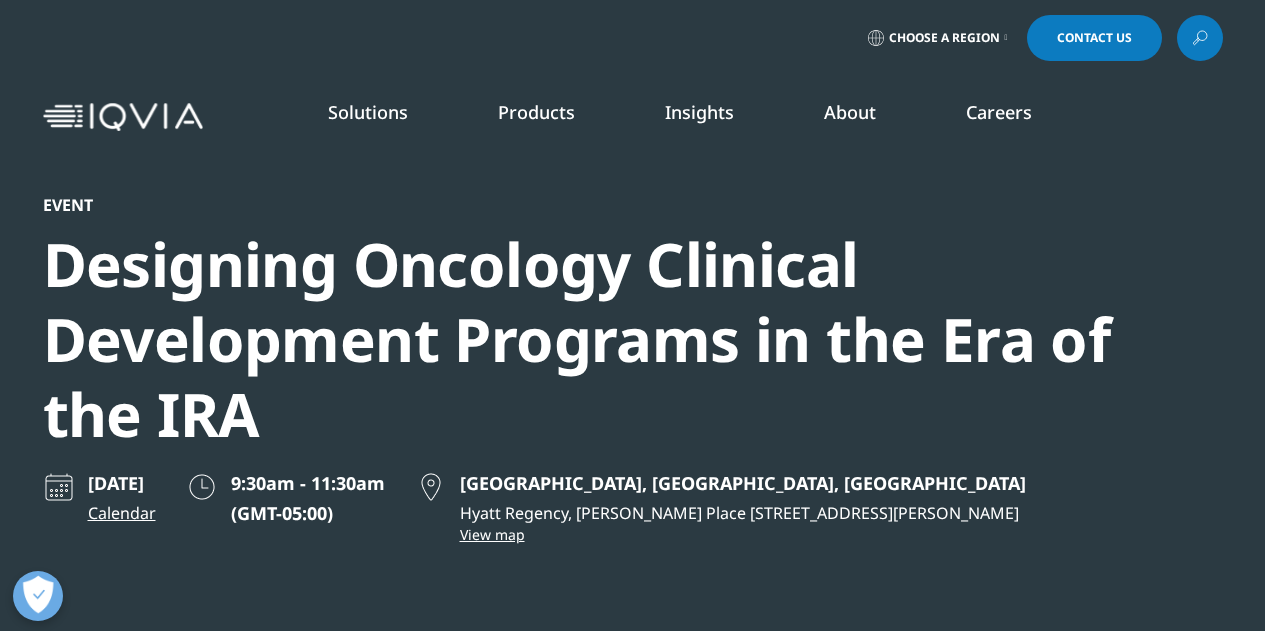 scroll, scrollTop: 0, scrollLeft: 0, axis: both 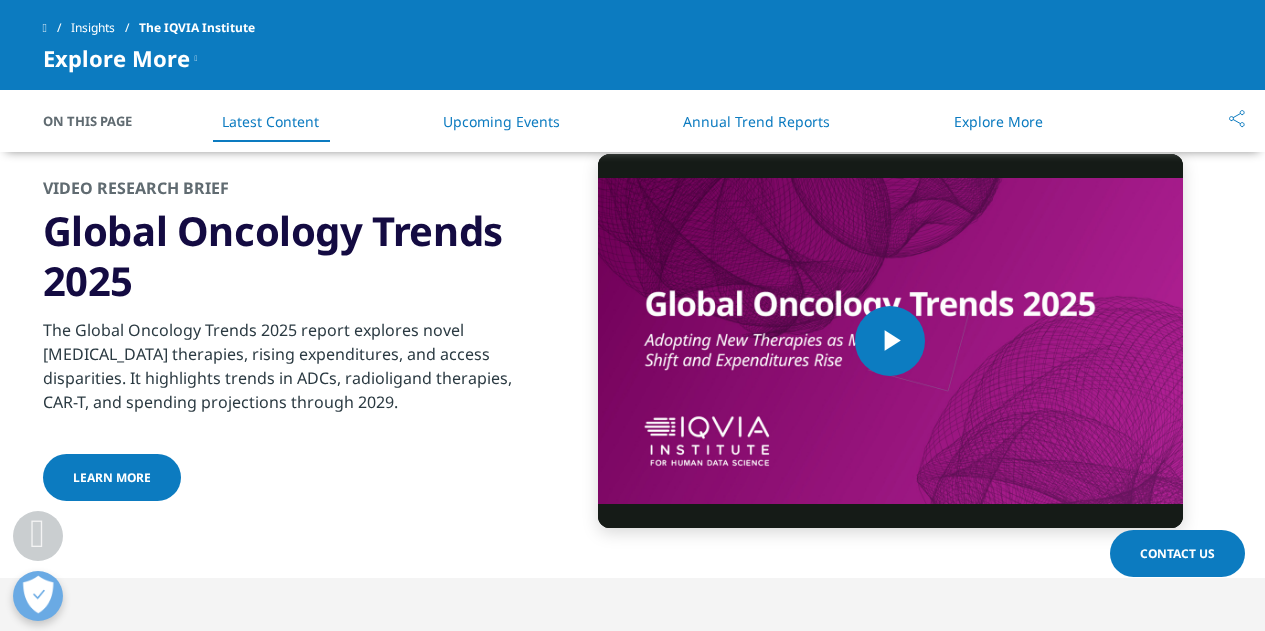 drag, startPoint x: 50, startPoint y: 194, endPoint x: 135, endPoint y: 271, distance: 114.69089 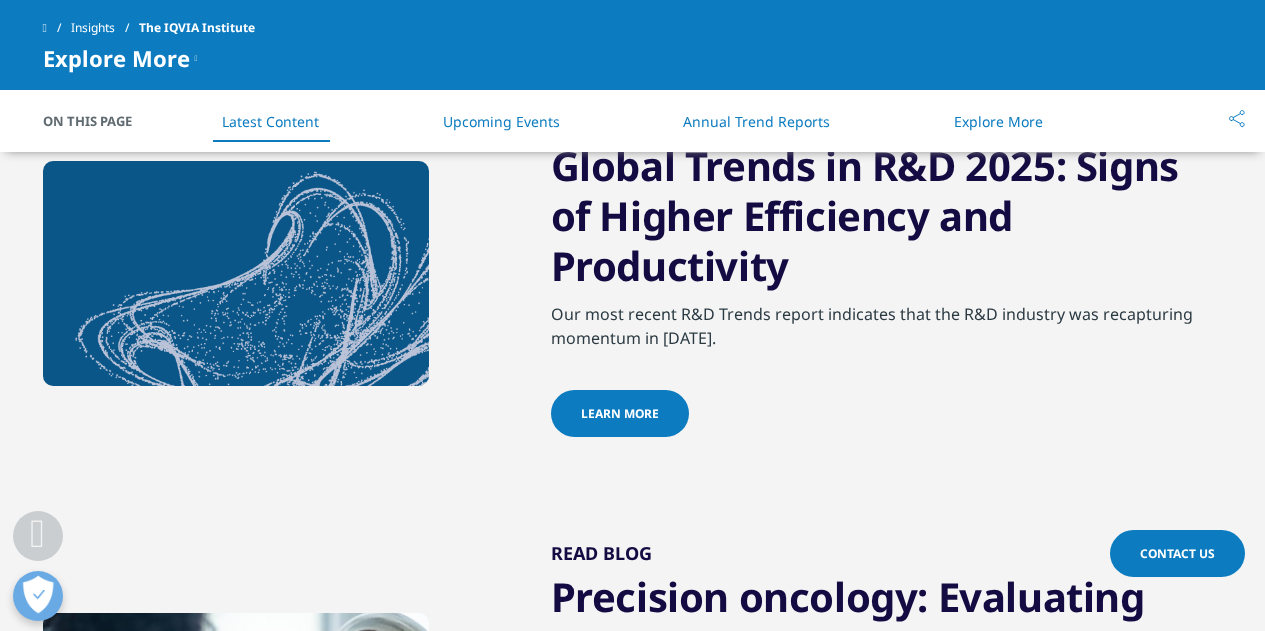 scroll, scrollTop: 3993, scrollLeft: 0, axis: vertical 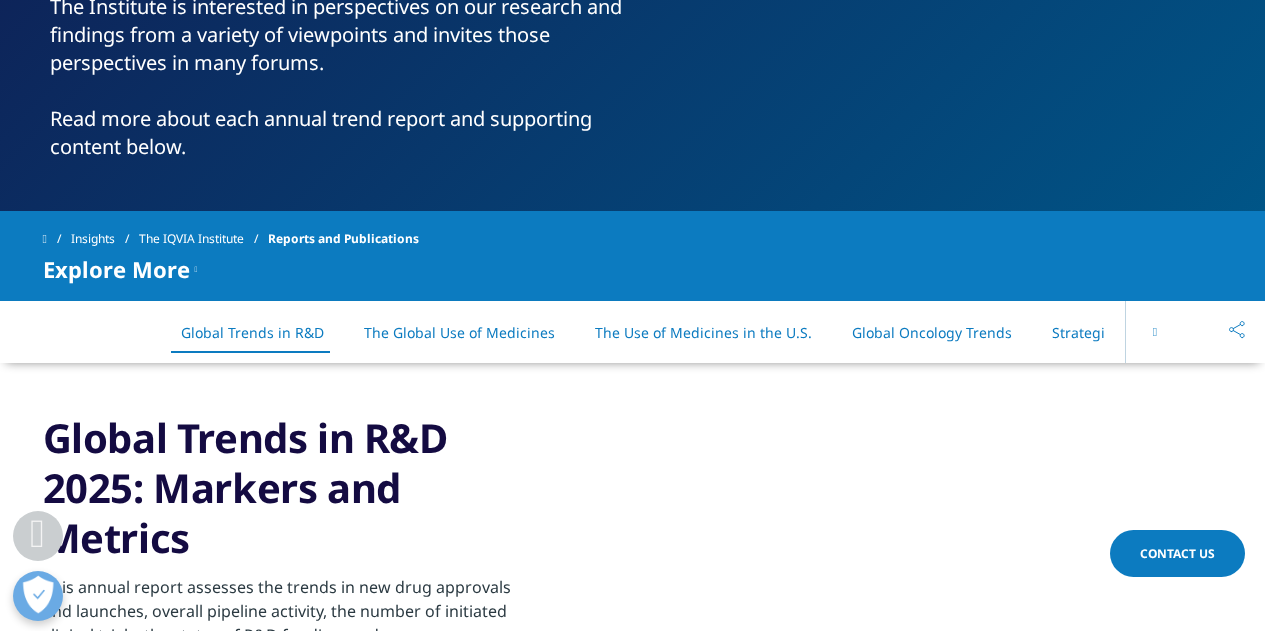 click at bounding box center [1155, 332] 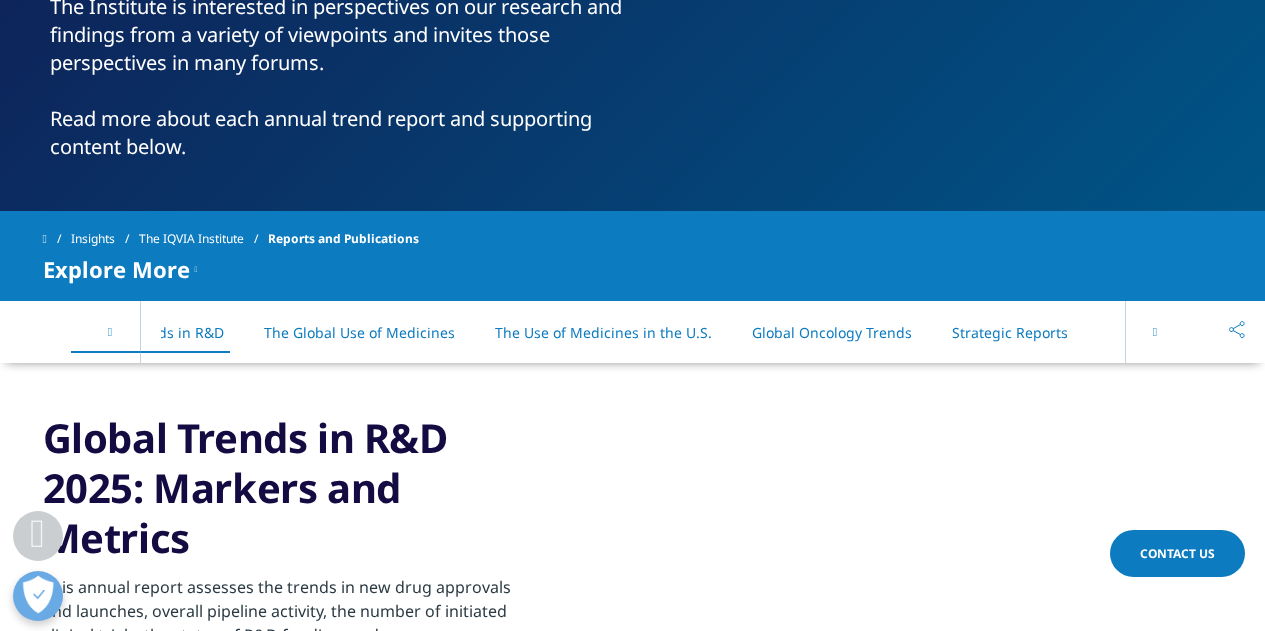 click at bounding box center [1155, 332] 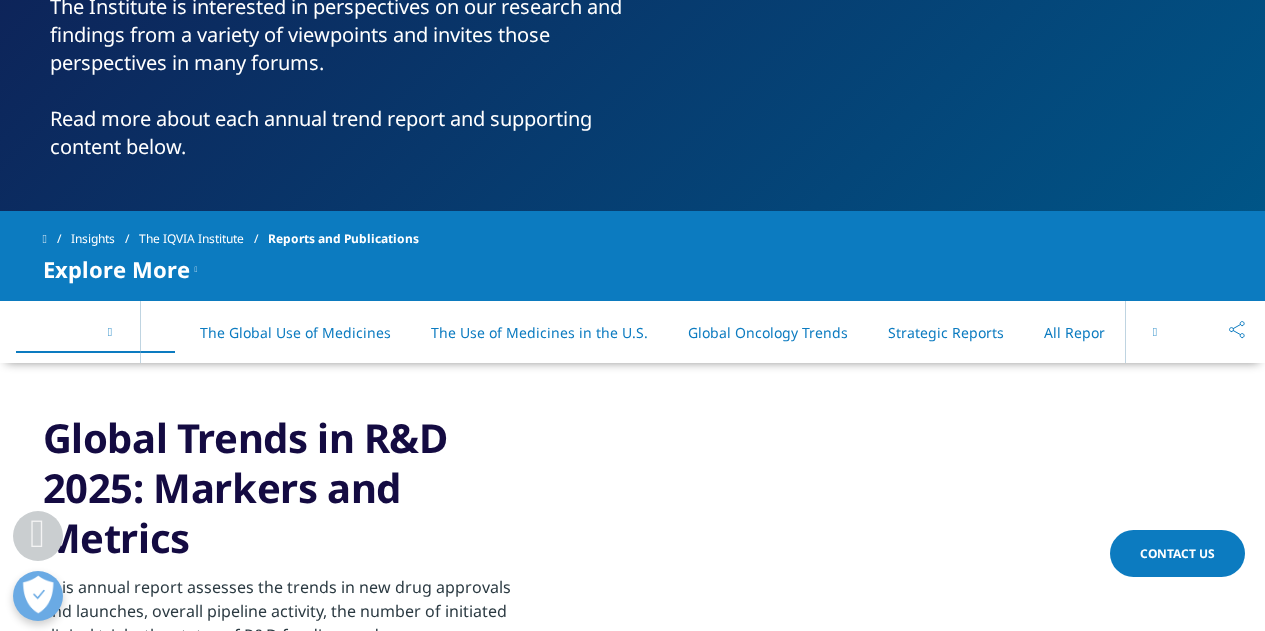 scroll, scrollTop: 0, scrollLeft: 171, axis: horizontal 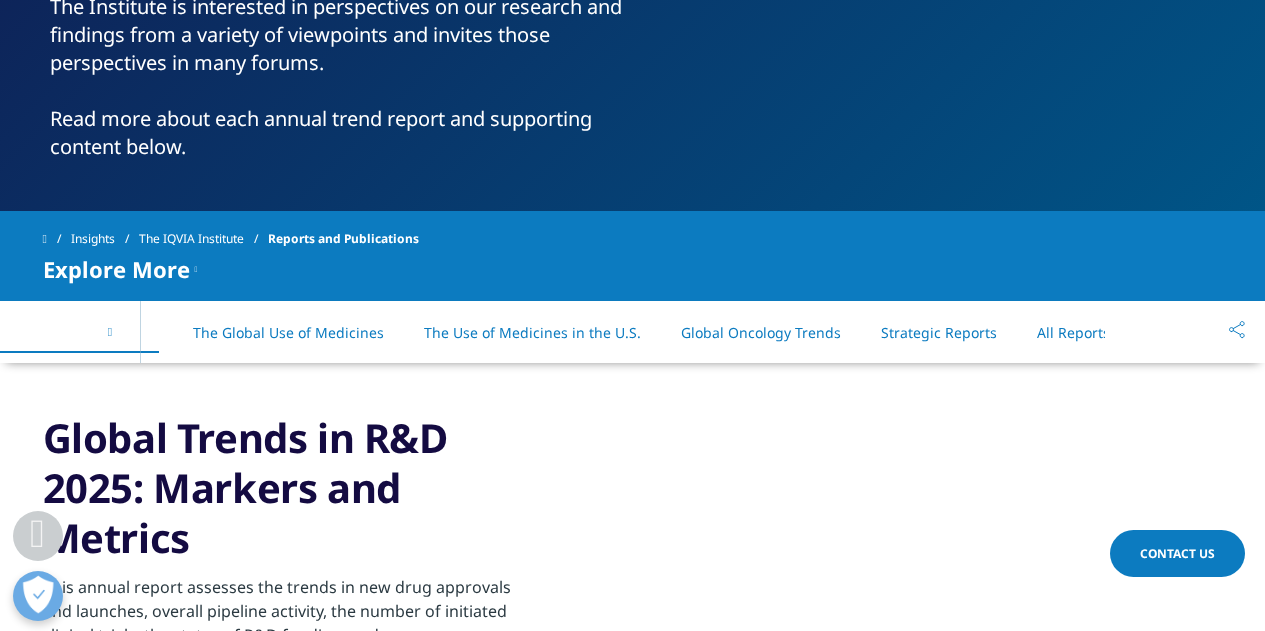click on "On This Page
Global Trends in R&D
The Global Use of Medicines
The Use of Medicines in the U.S.
Global Oncology Trends
Strategic Reports
All Reports" at bounding box center (633, 332) 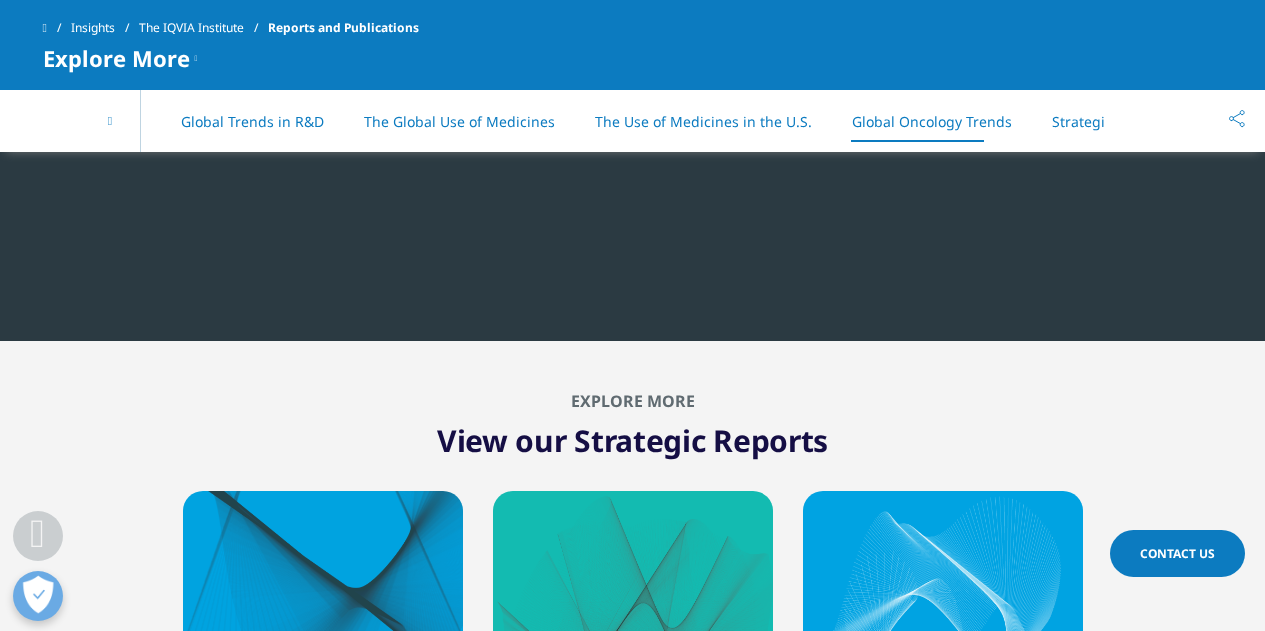 scroll, scrollTop: 9567, scrollLeft: 0, axis: vertical 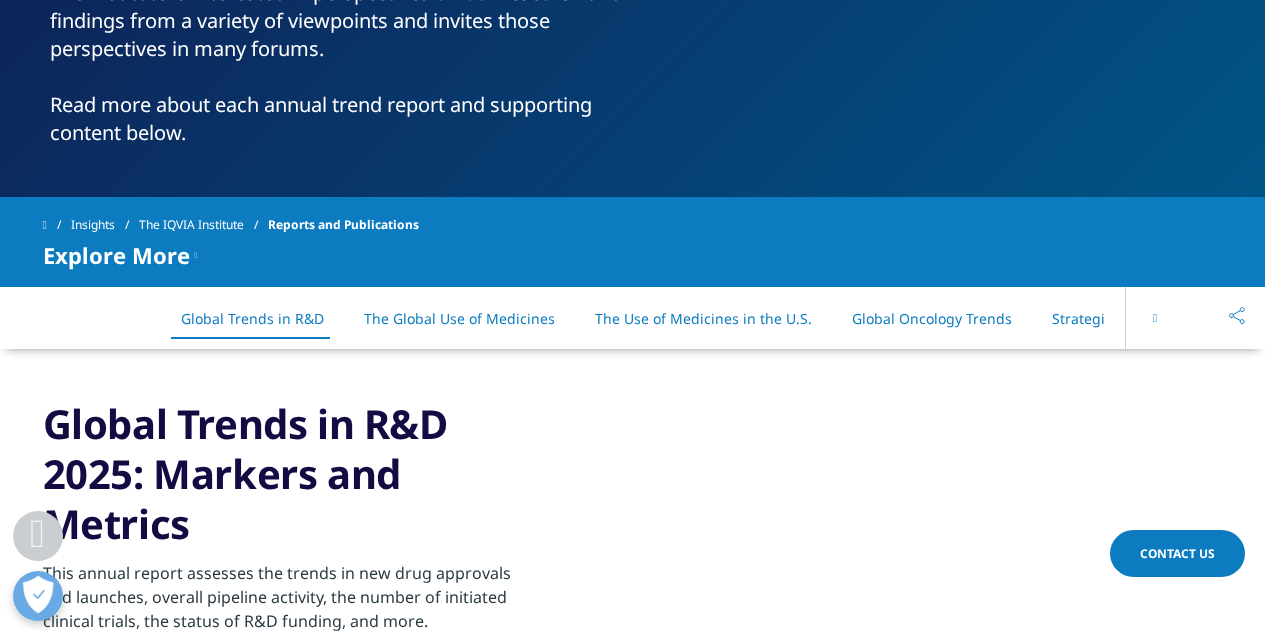 click at bounding box center [1155, 318] 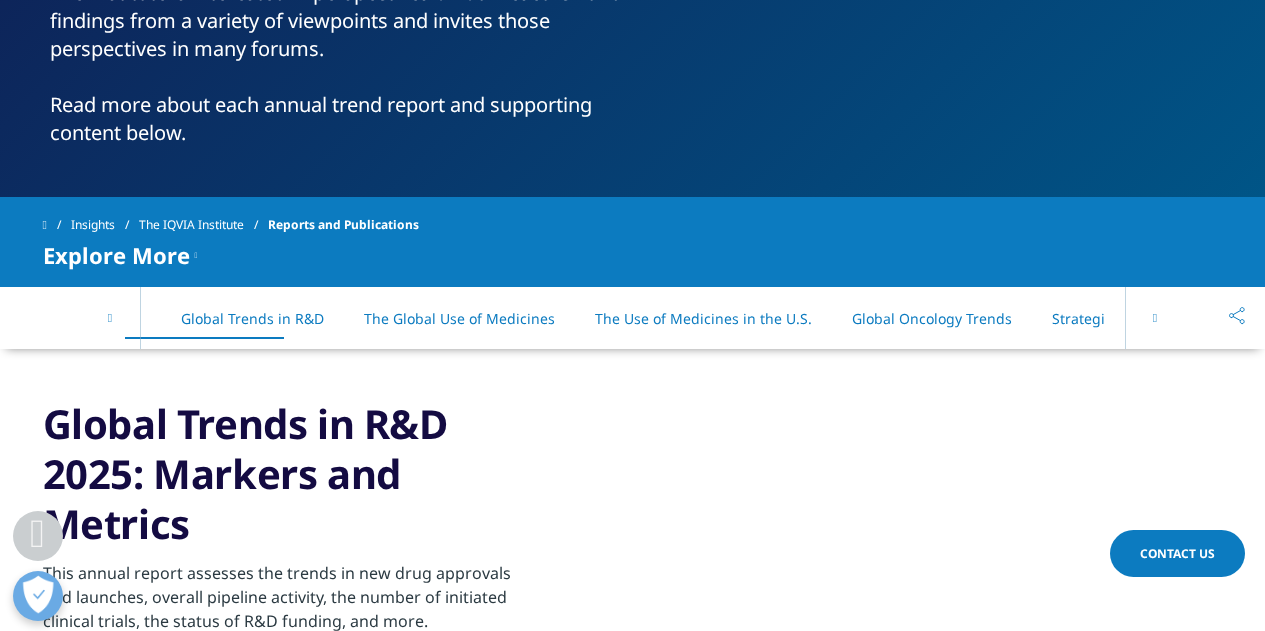 scroll, scrollTop: 0, scrollLeft: 171, axis: horizontal 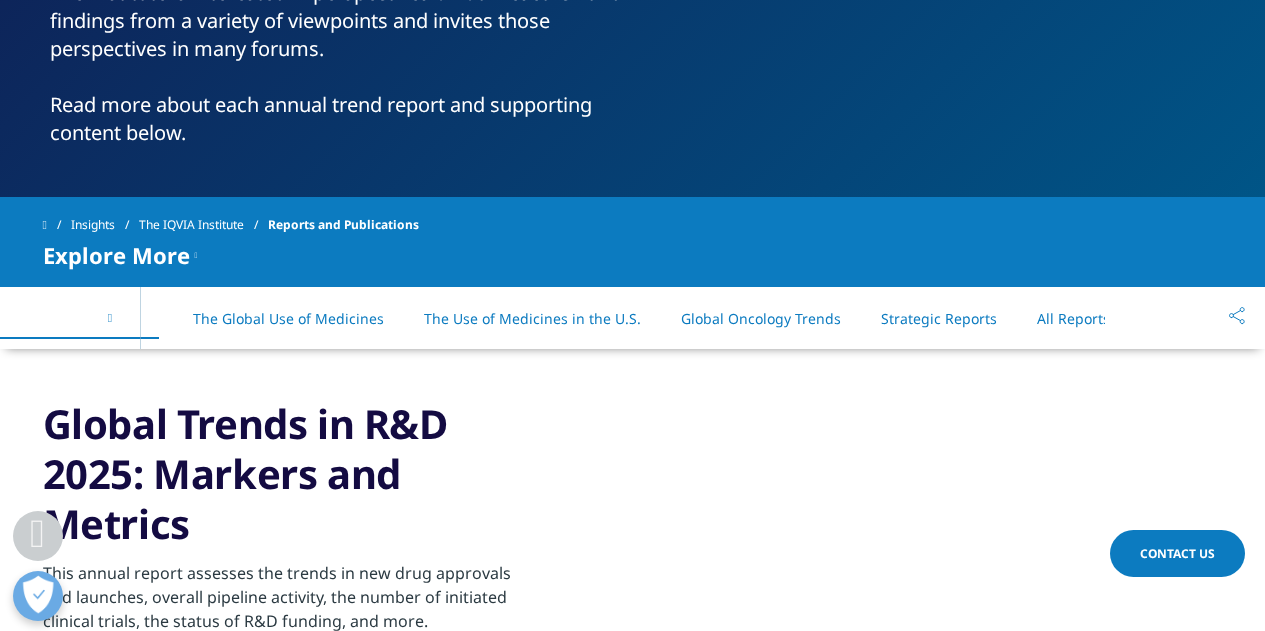 click on "All Reports" at bounding box center (1073, 318) 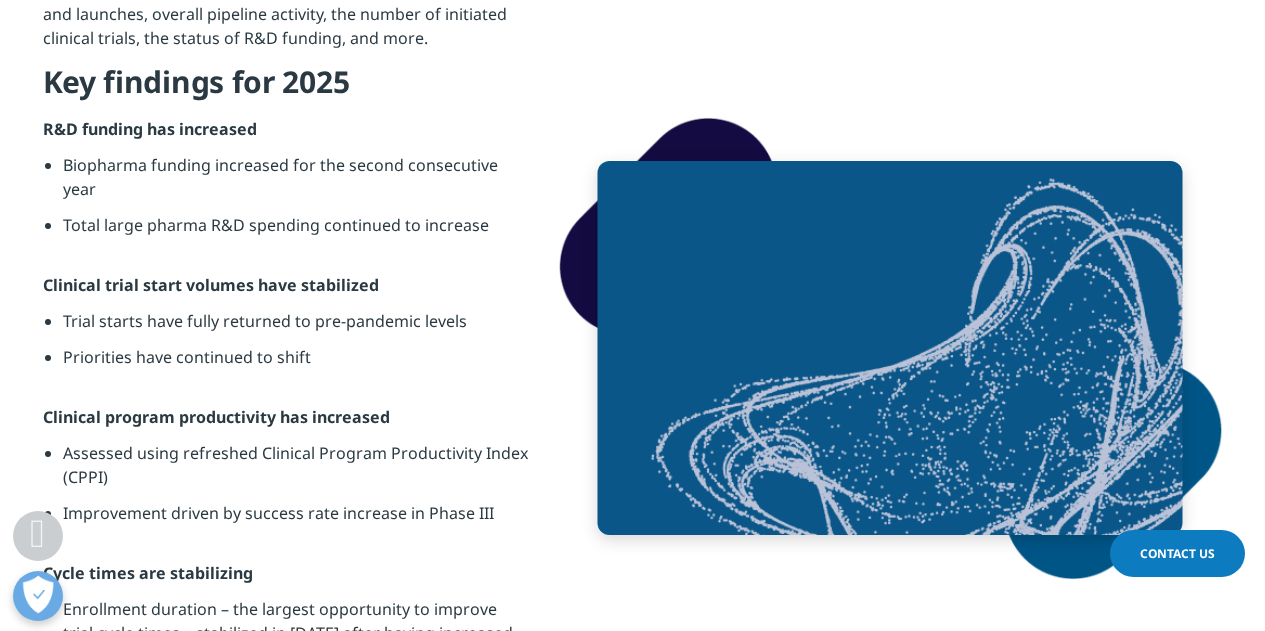 scroll, scrollTop: 0, scrollLeft: 0, axis: both 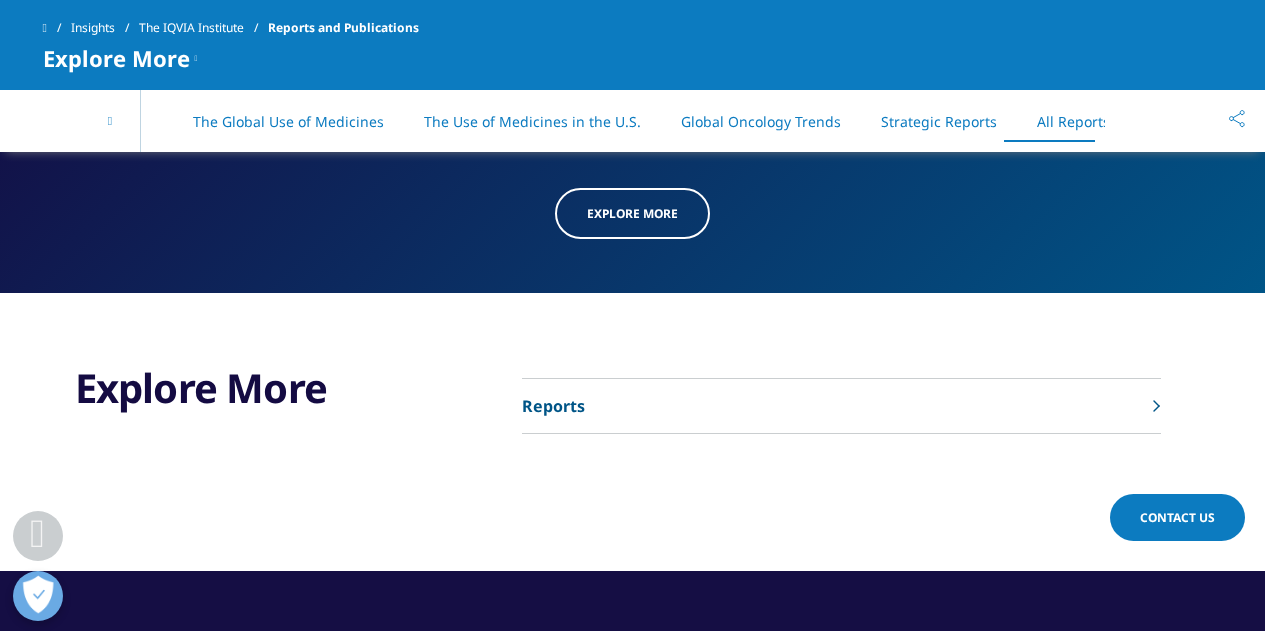 click on "Reports" at bounding box center [553, 406] 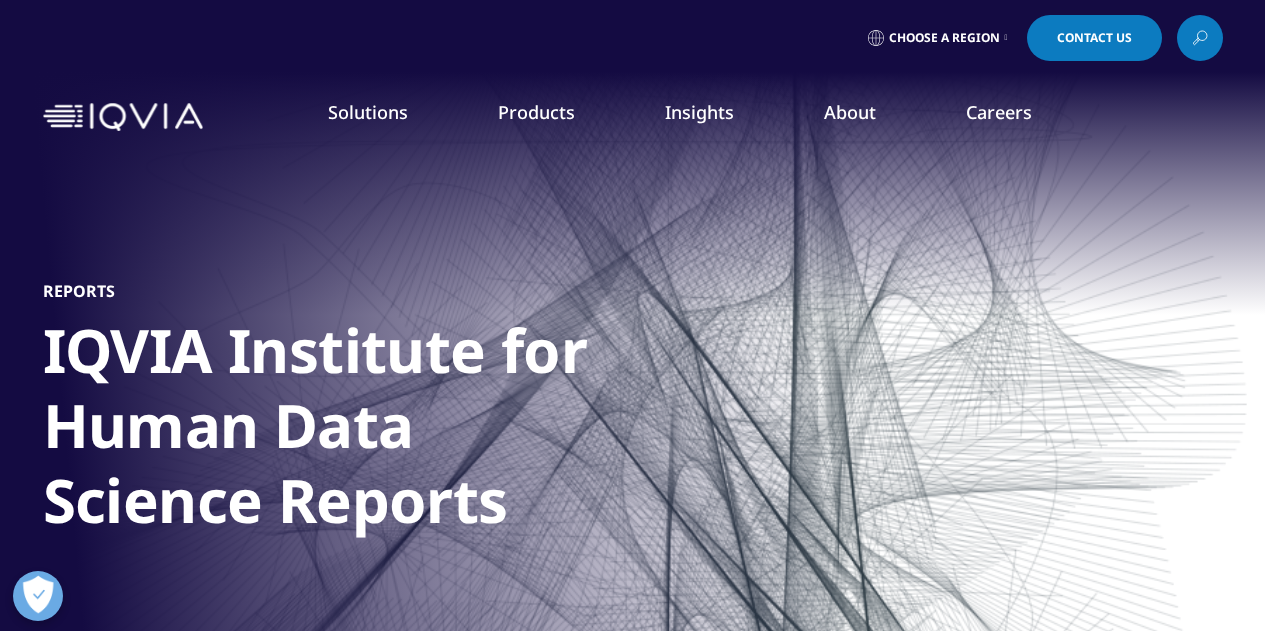 scroll, scrollTop: 0, scrollLeft: 0, axis: both 